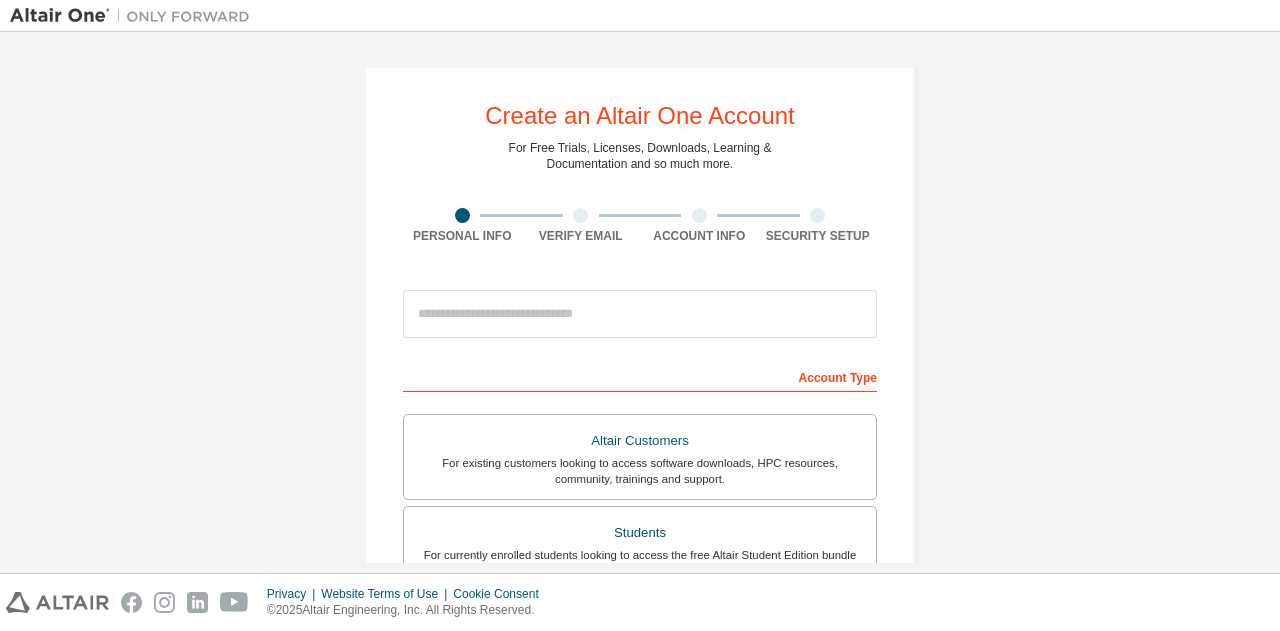 scroll, scrollTop: 0, scrollLeft: 0, axis: both 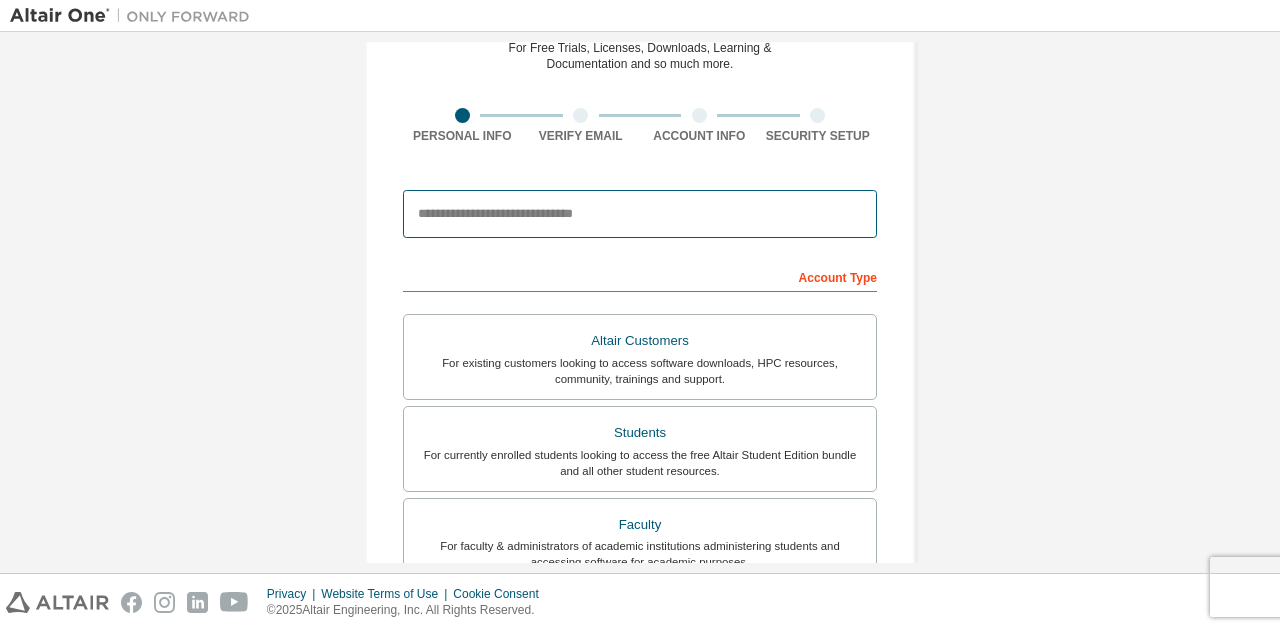 click at bounding box center (640, 214) 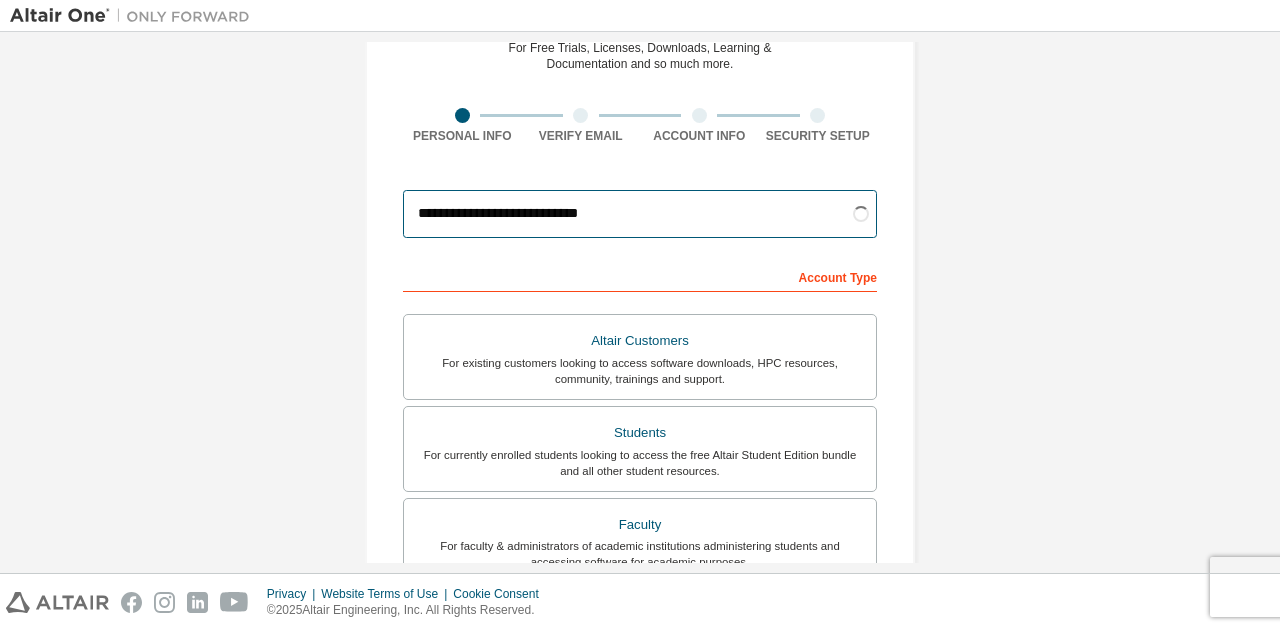 type on "**********" 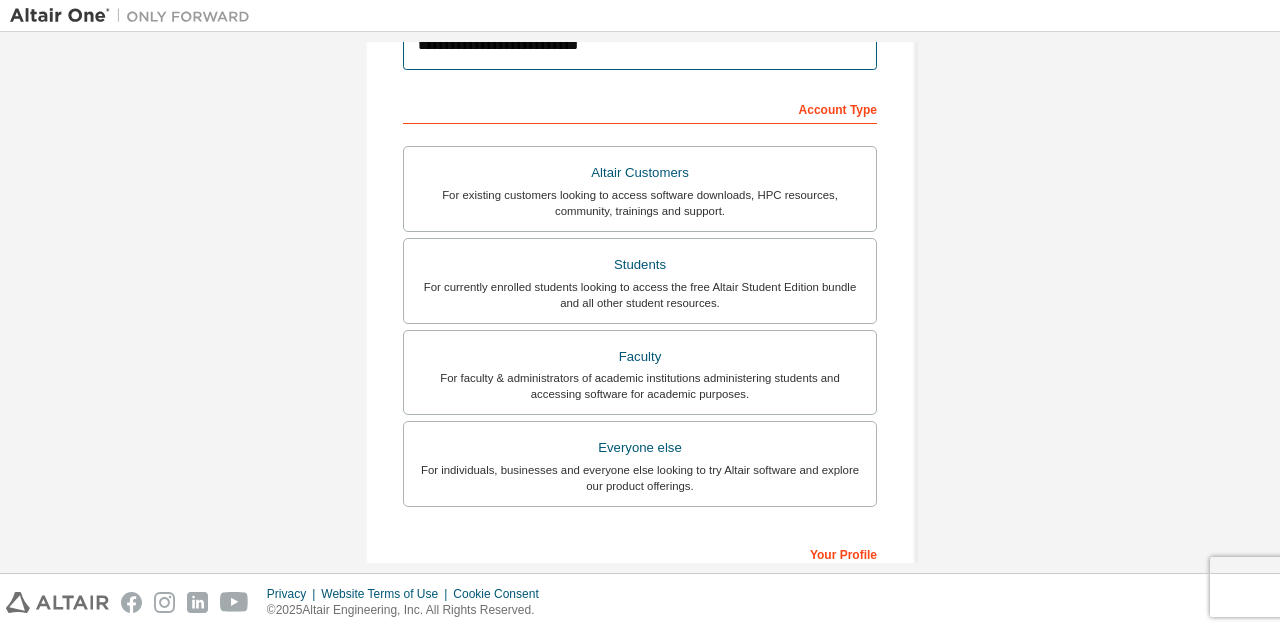 scroll, scrollTop: 300, scrollLeft: 0, axis: vertical 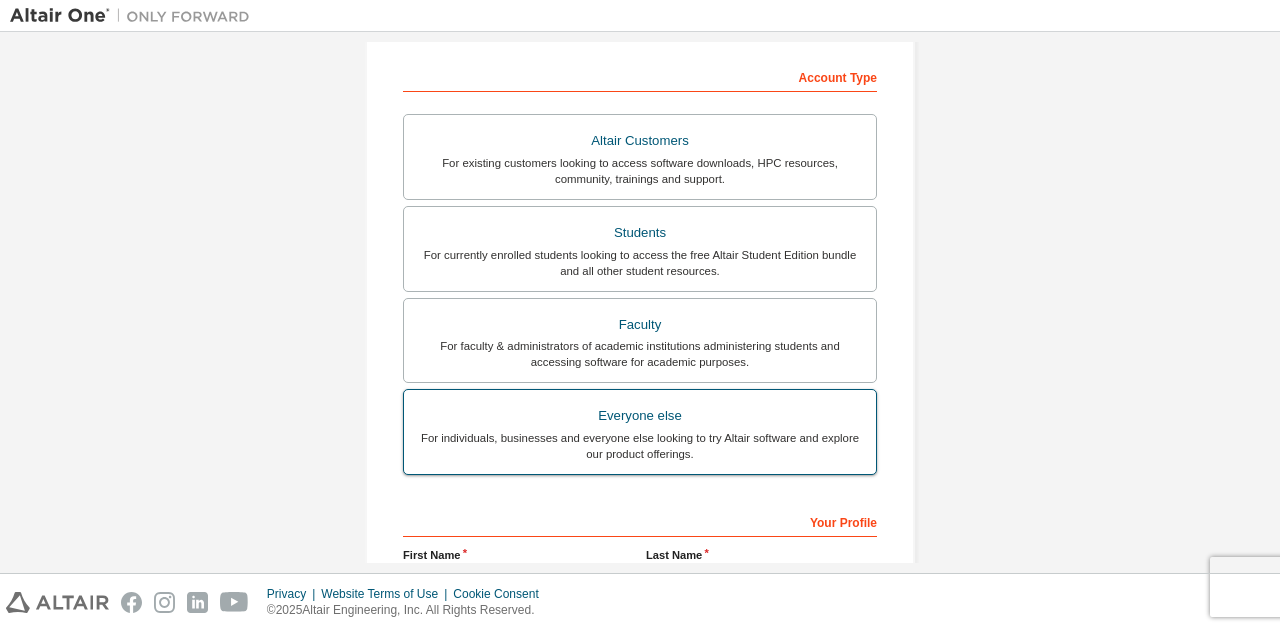 click on "Everyone else" at bounding box center (640, 416) 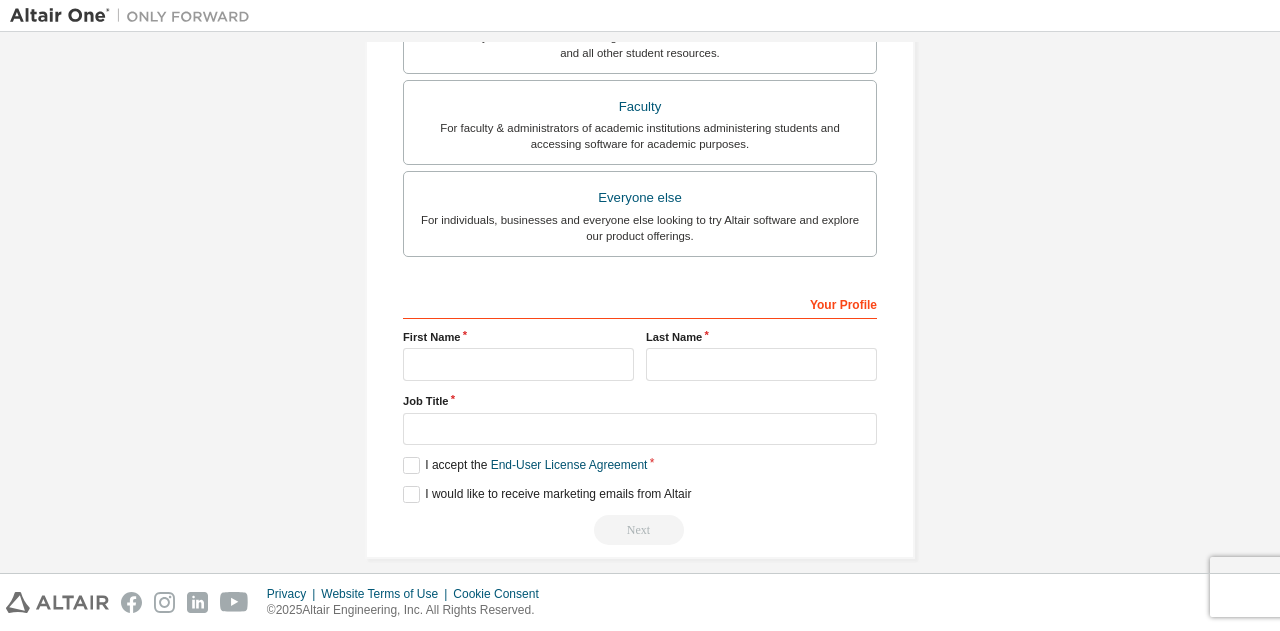 scroll, scrollTop: 532, scrollLeft: 0, axis: vertical 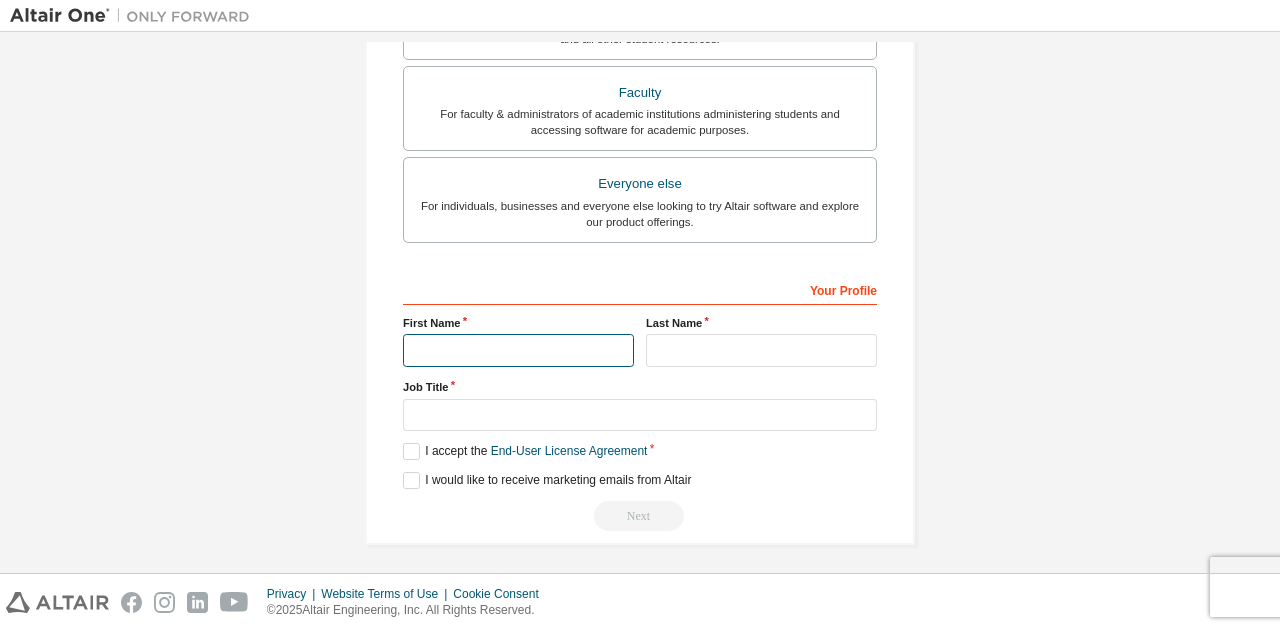 click at bounding box center [518, 350] 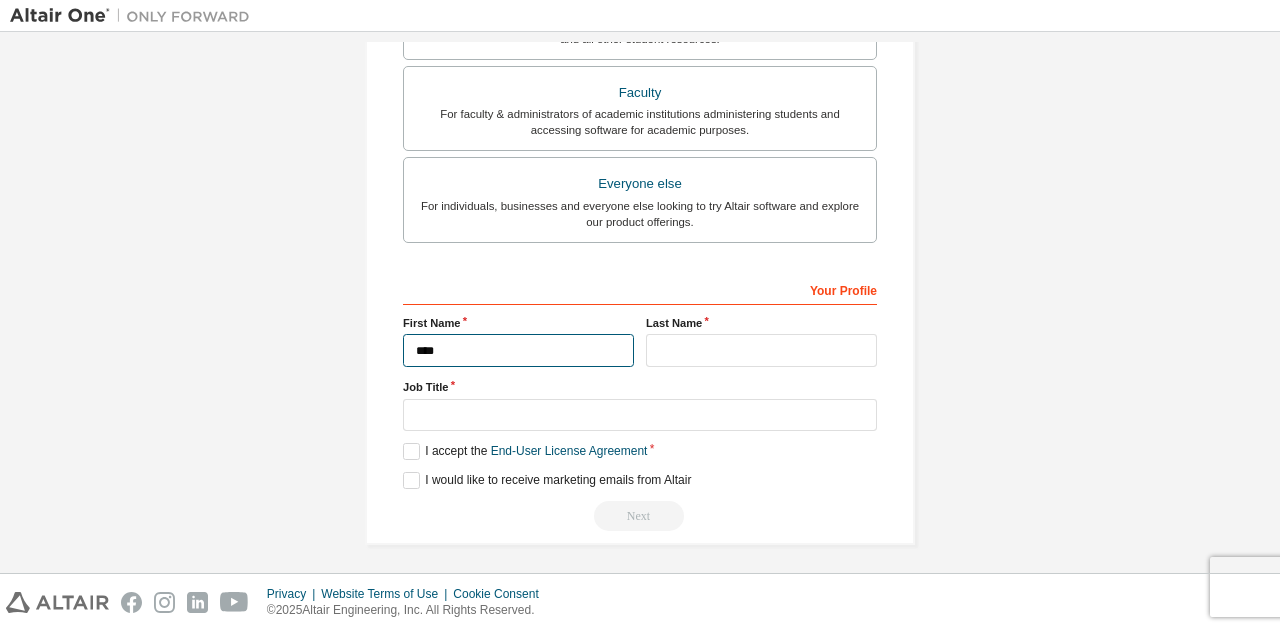 type on "****" 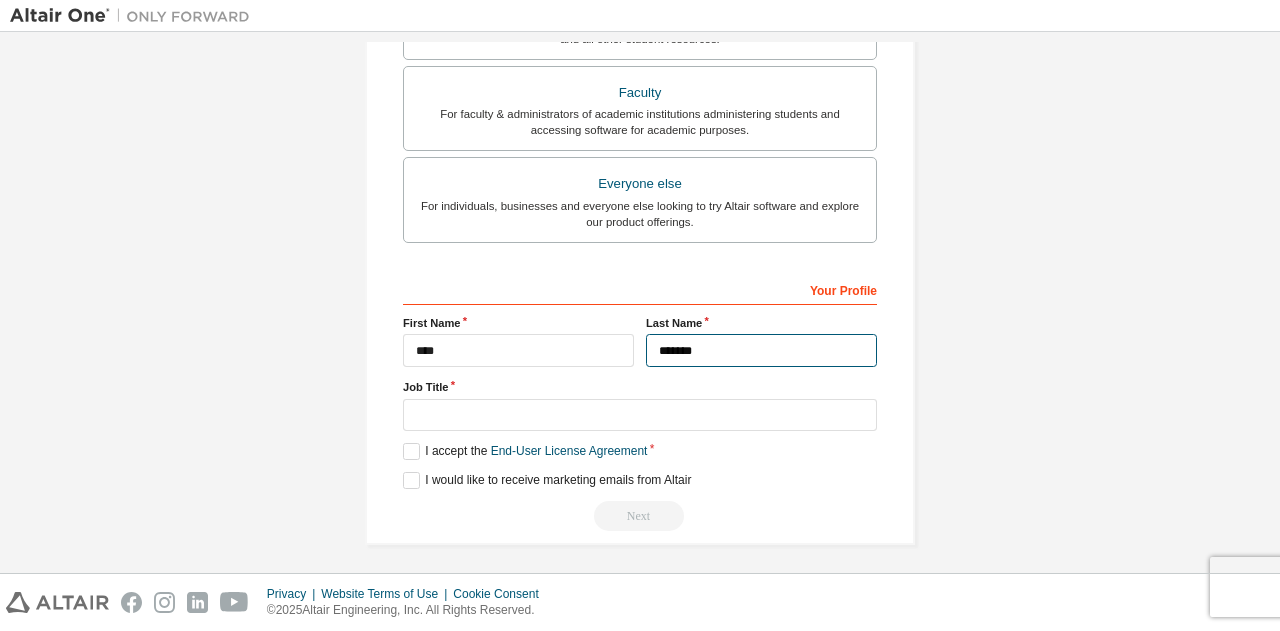 type on "*******" 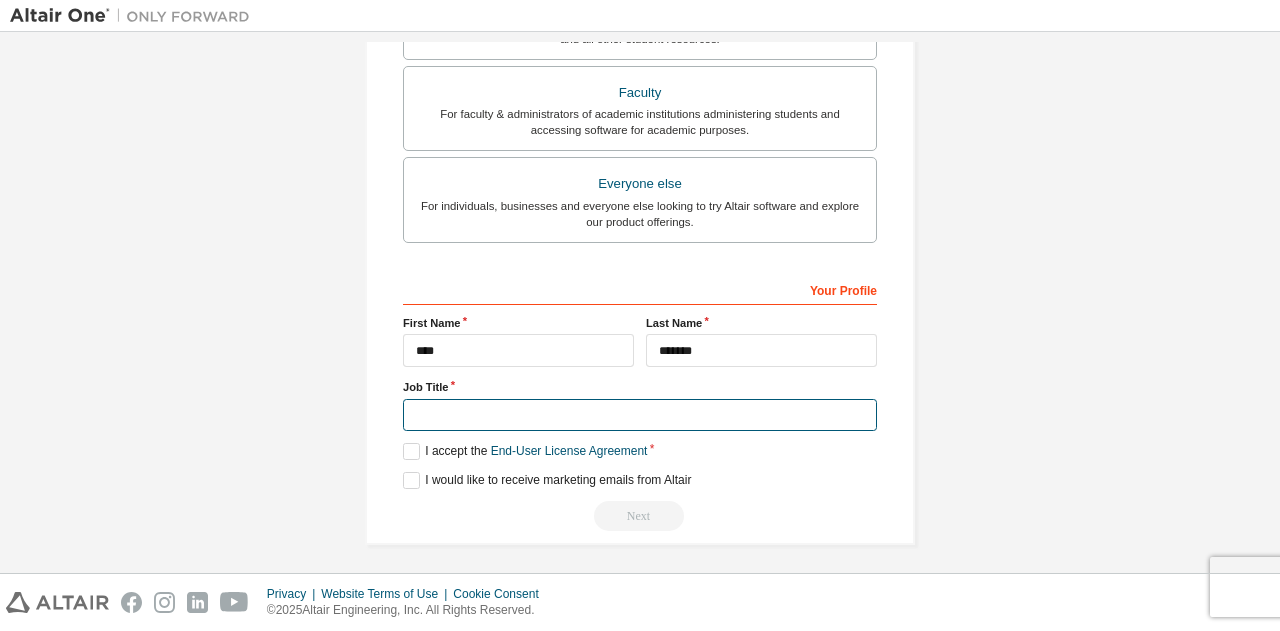 type on "*" 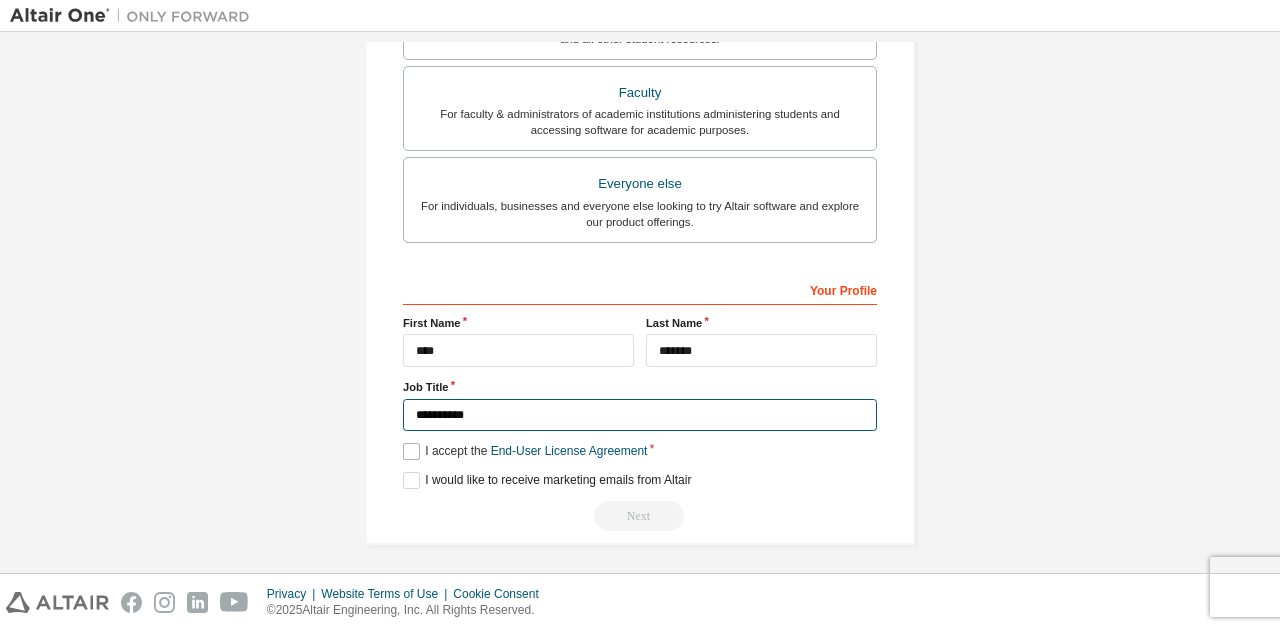 type on "**********" 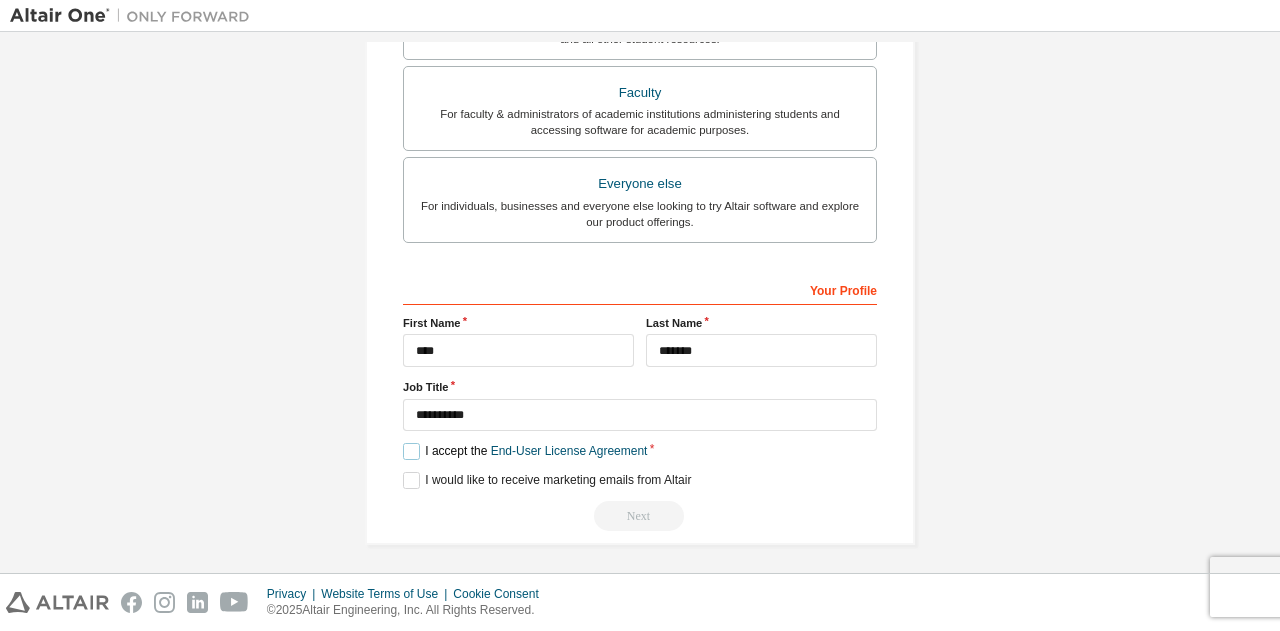 click on "I accept the    End-User License Agreement" at bounding box center (525, 451) 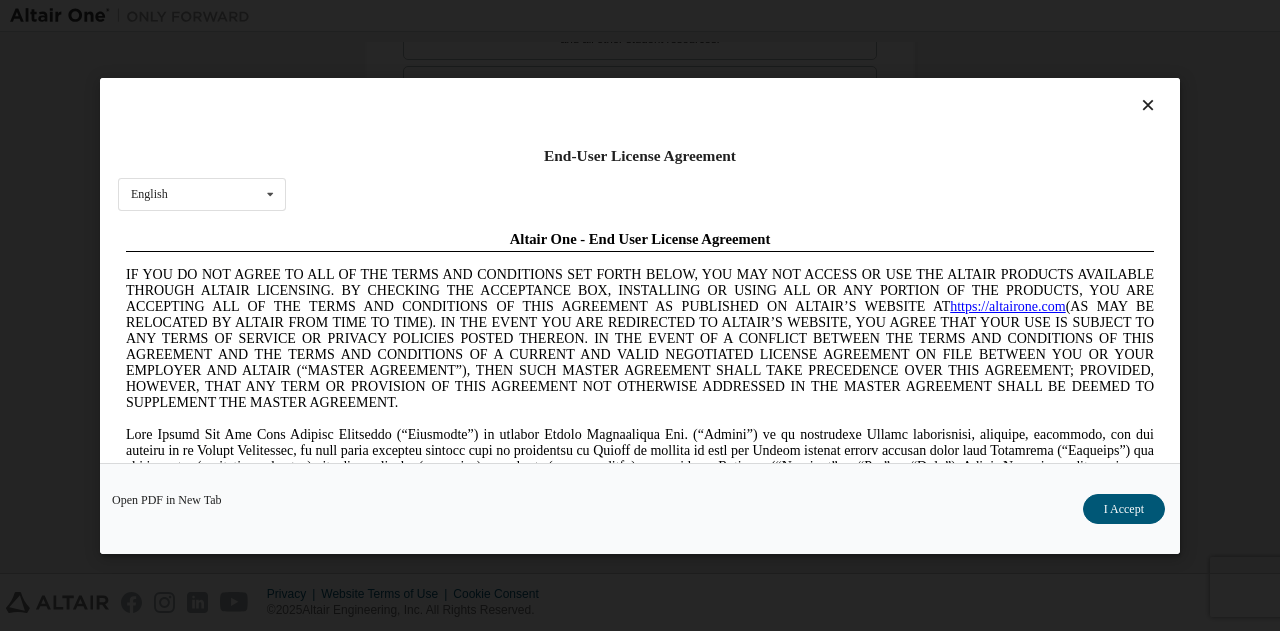scroll, scrollTop: 0, scrollLeft: 0, axis: both 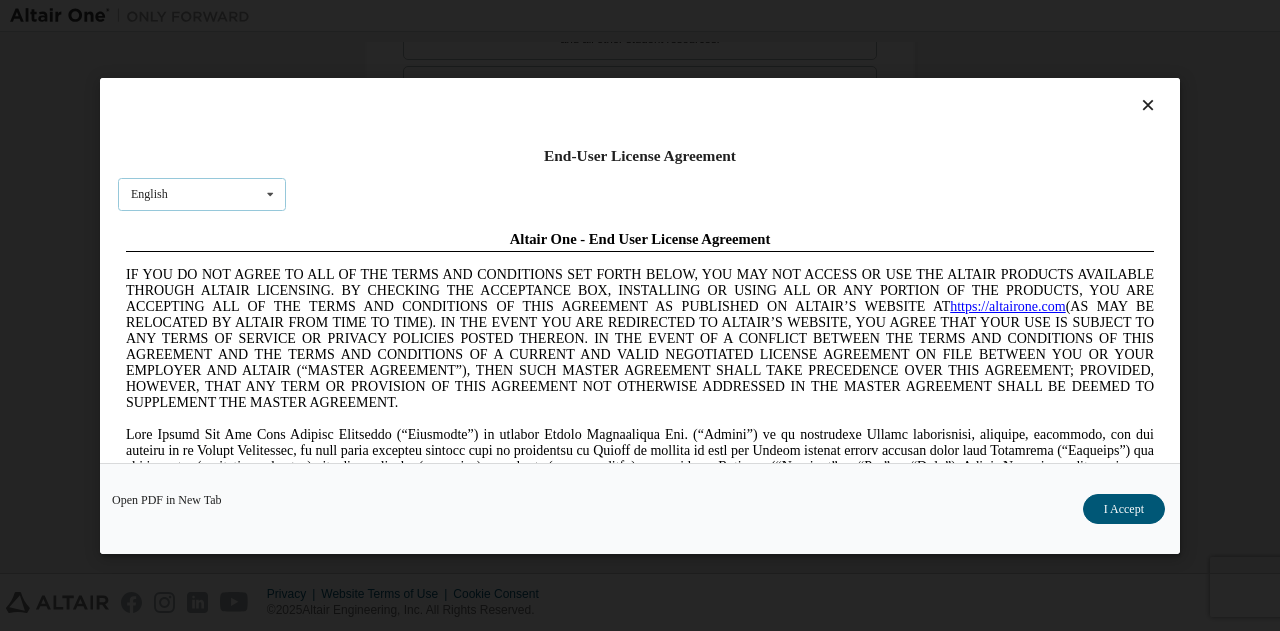 click on "English English Chinese French German Japanese Korean Portuguese" at bounding box center (202, 193) 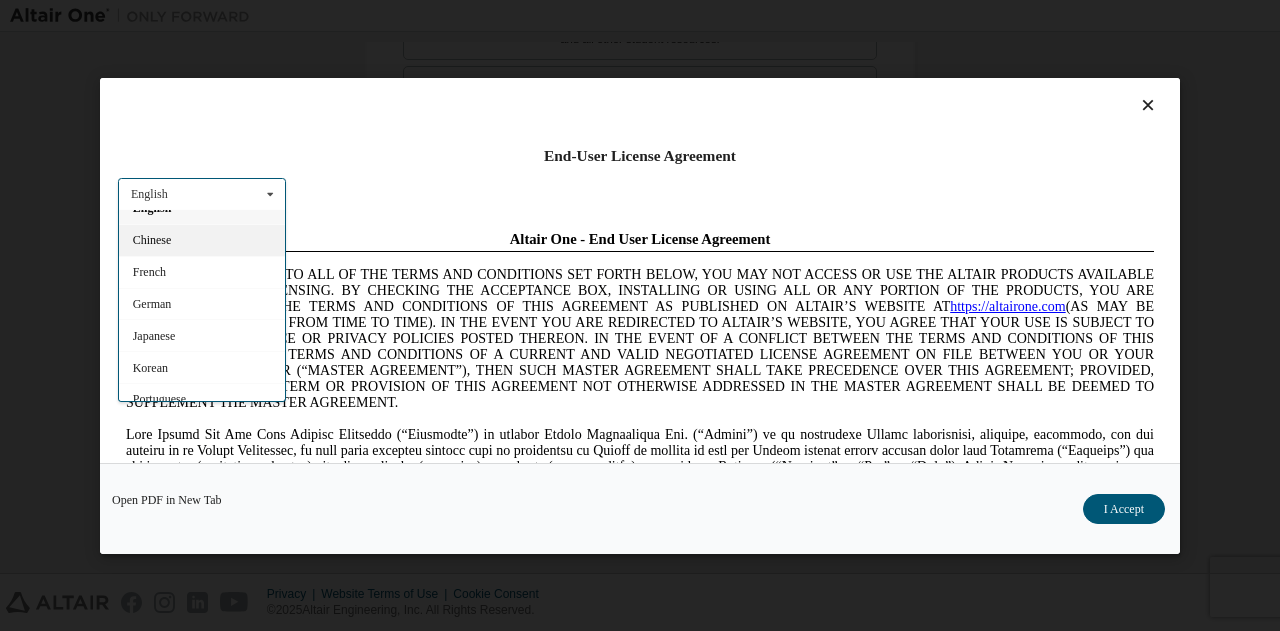 scroll, scrollTop: 0, scrollLeft: 0, axis: both 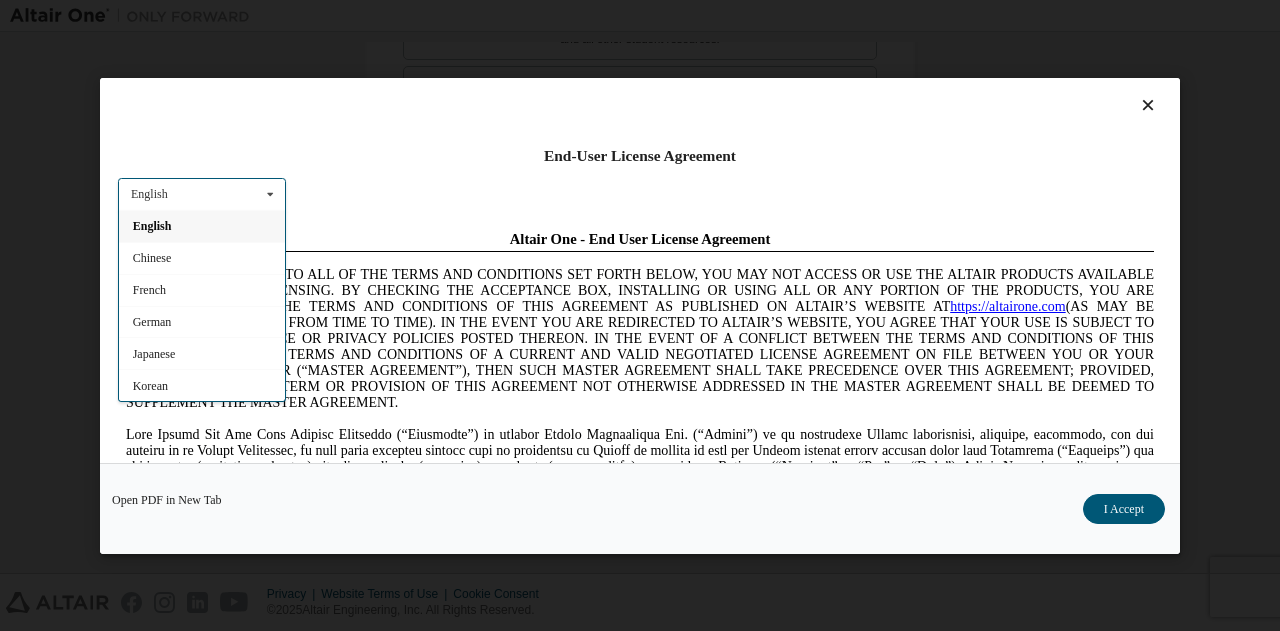 drag, startPoint x: 194, startPoint y: 217, endPoint x: 96, endPoint y: 8, distance: 230.83543 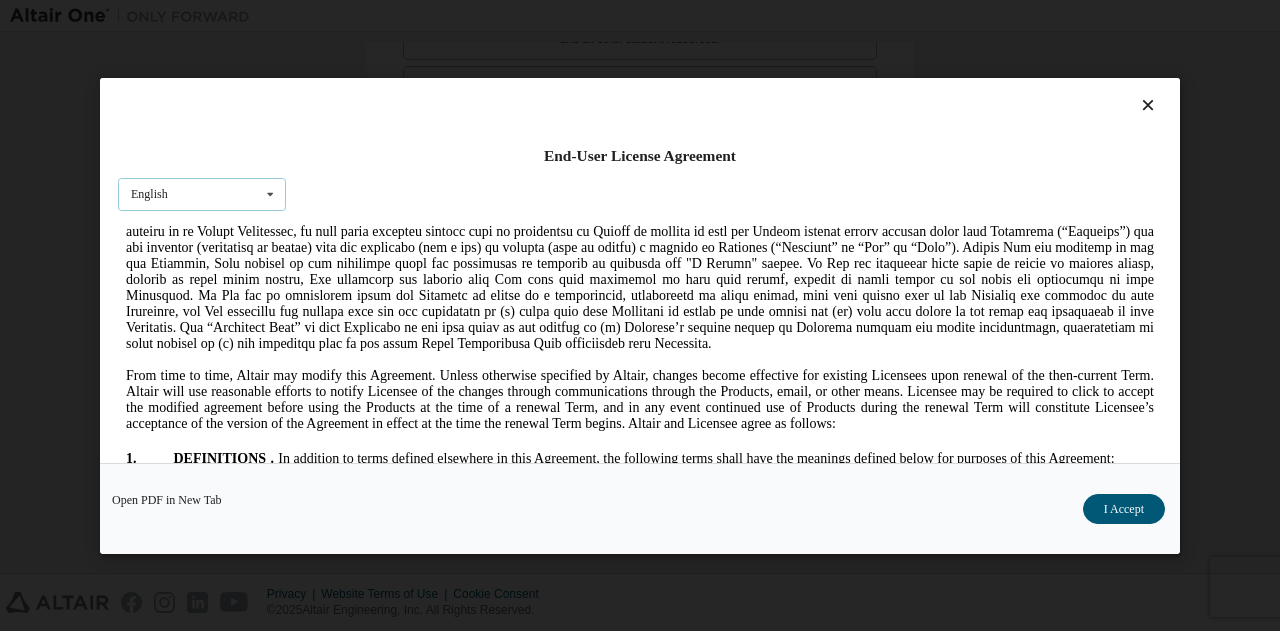 scroll, scrollTop: 400, scrollLeft: 0, axis: vertical 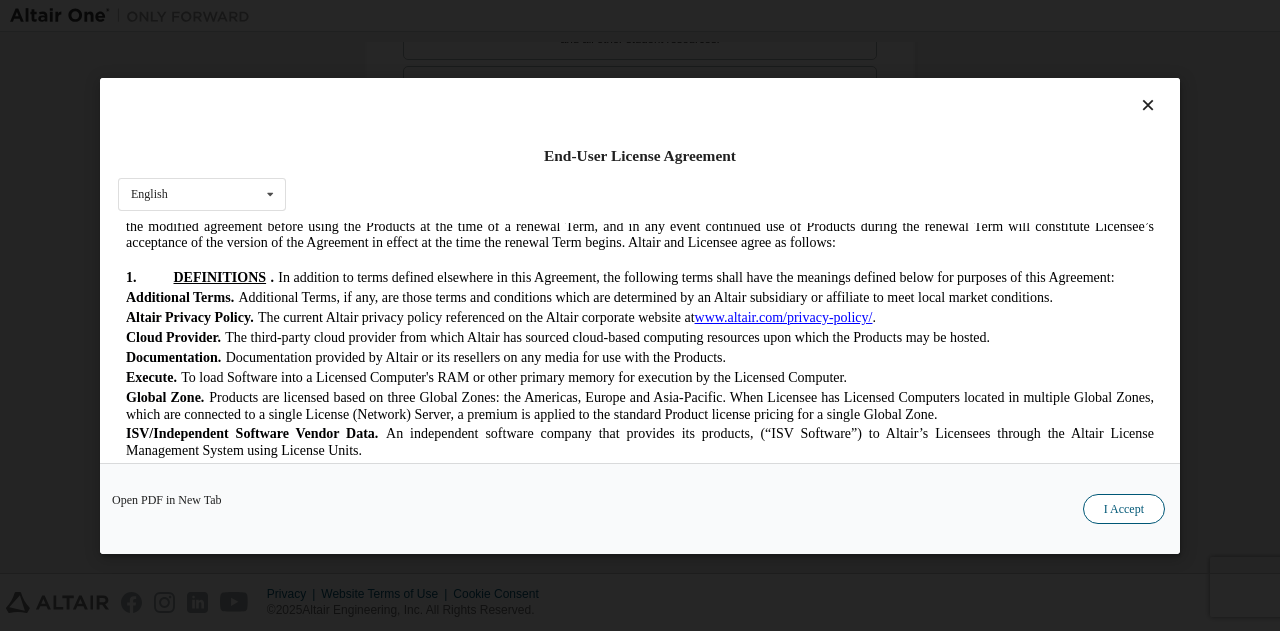click on "I Accept" at bounding box center (1124, 508) 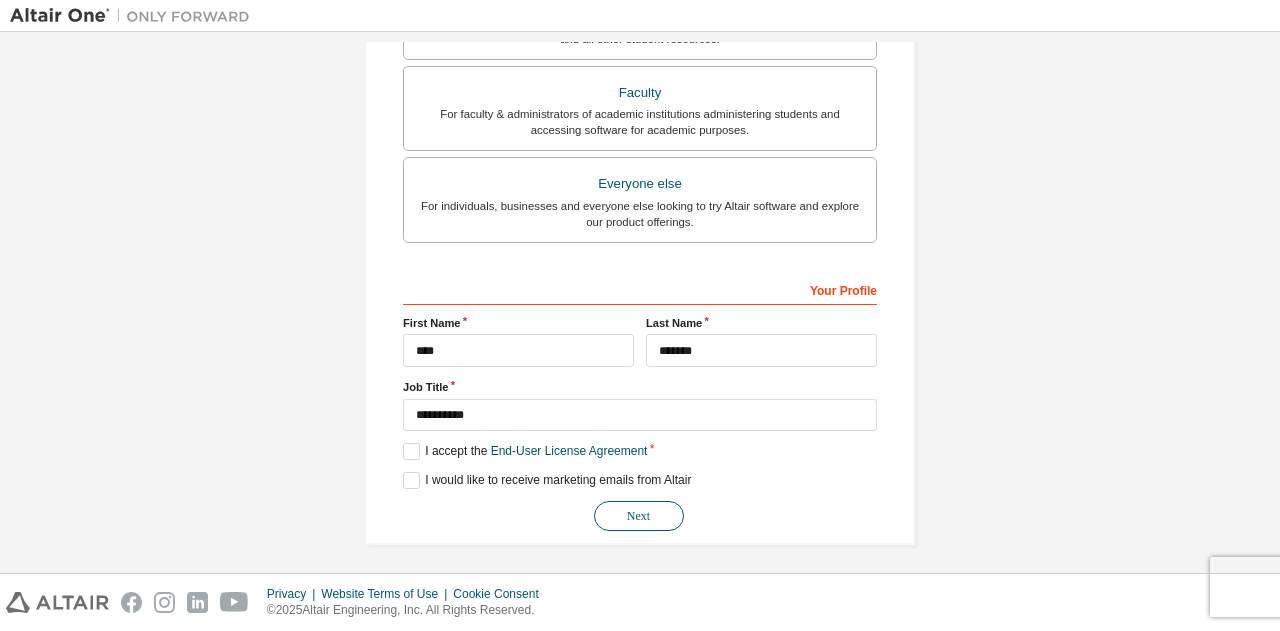 click on "Next" at bounding box center (639, 516) 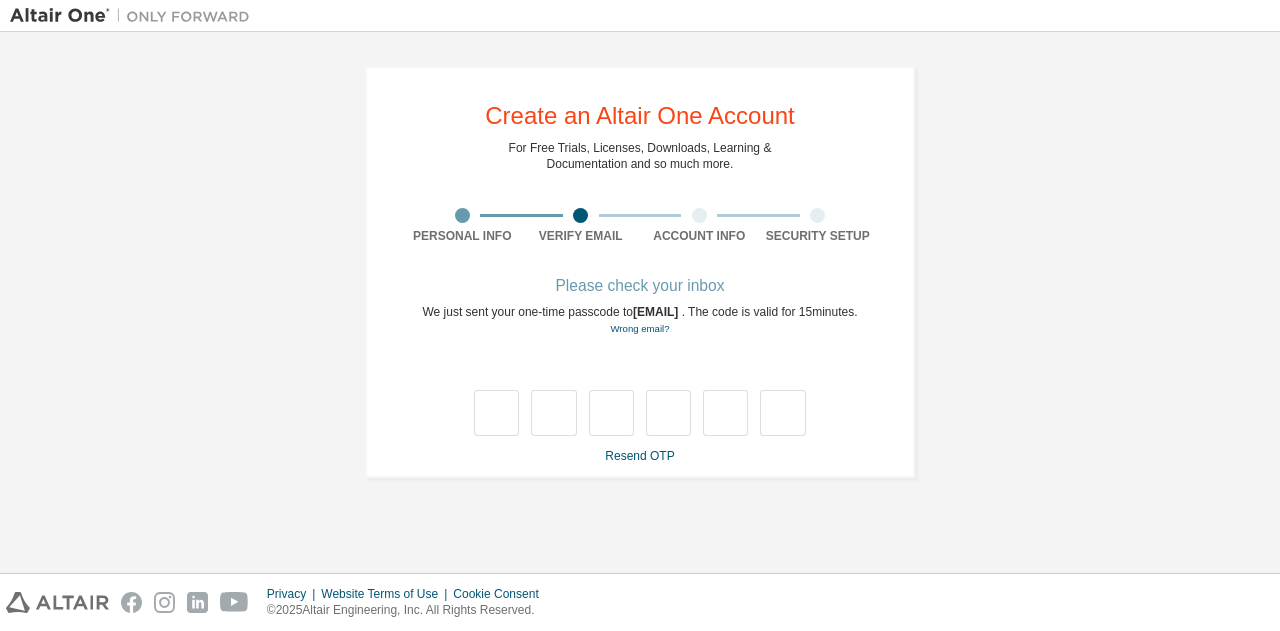 scroll, scrollTop: 0, scrollLeft: 0, axis: both 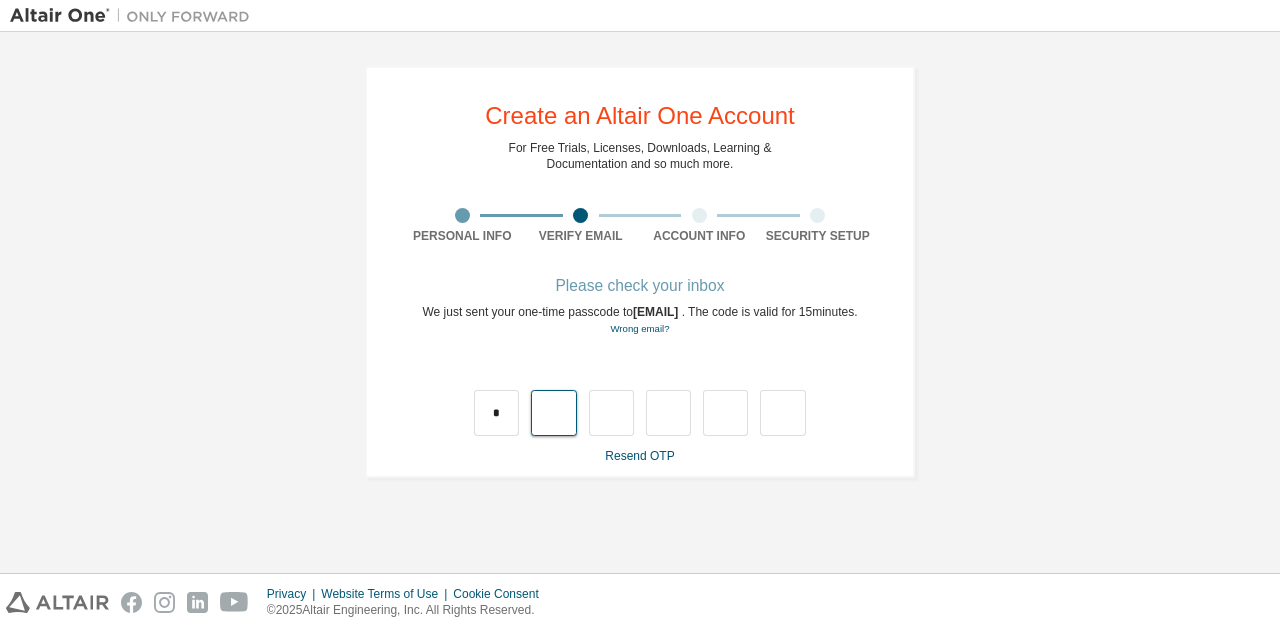 type on "*" 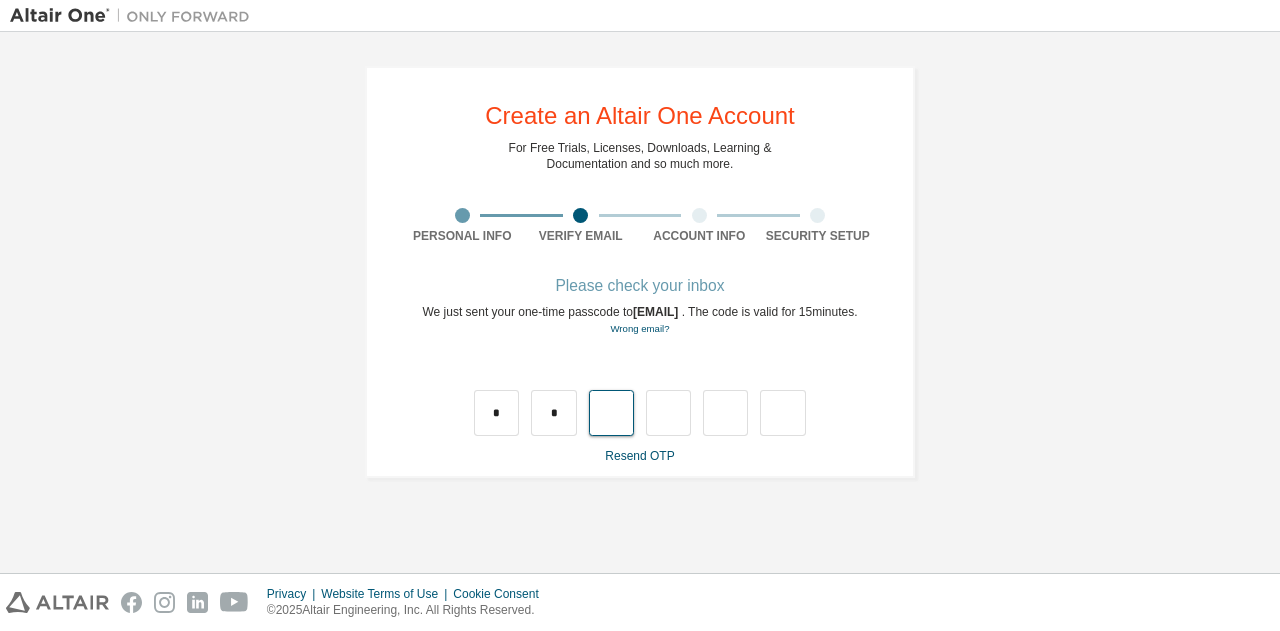 type on "*" 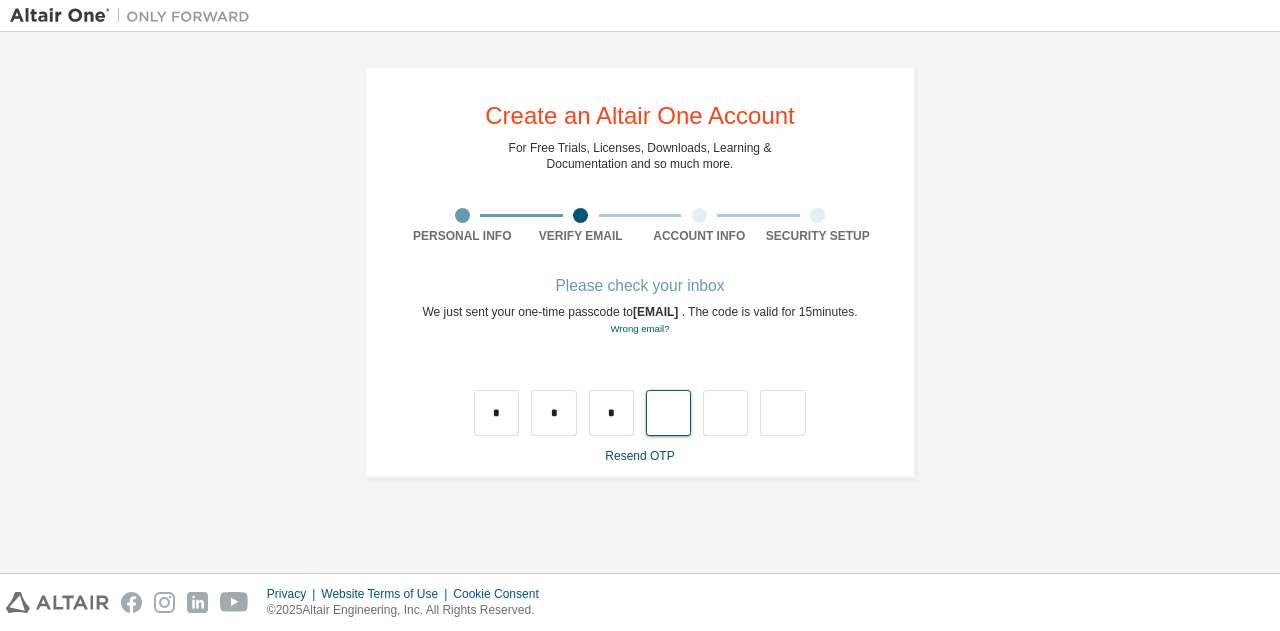 type on "*" 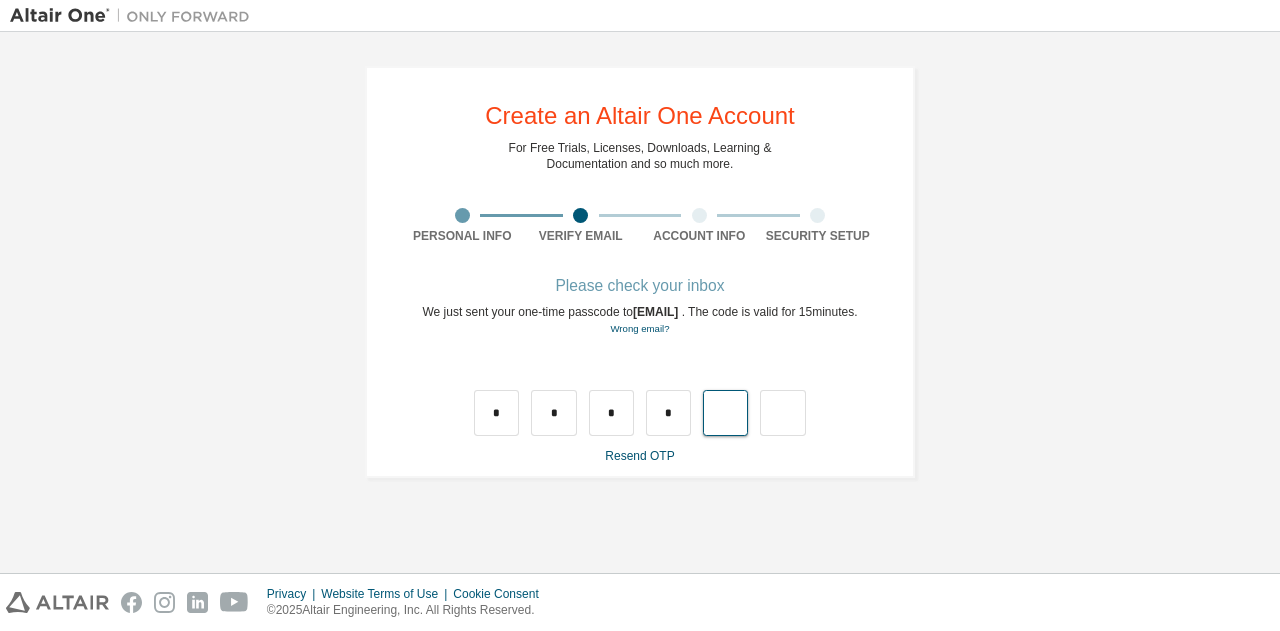 type on "*" 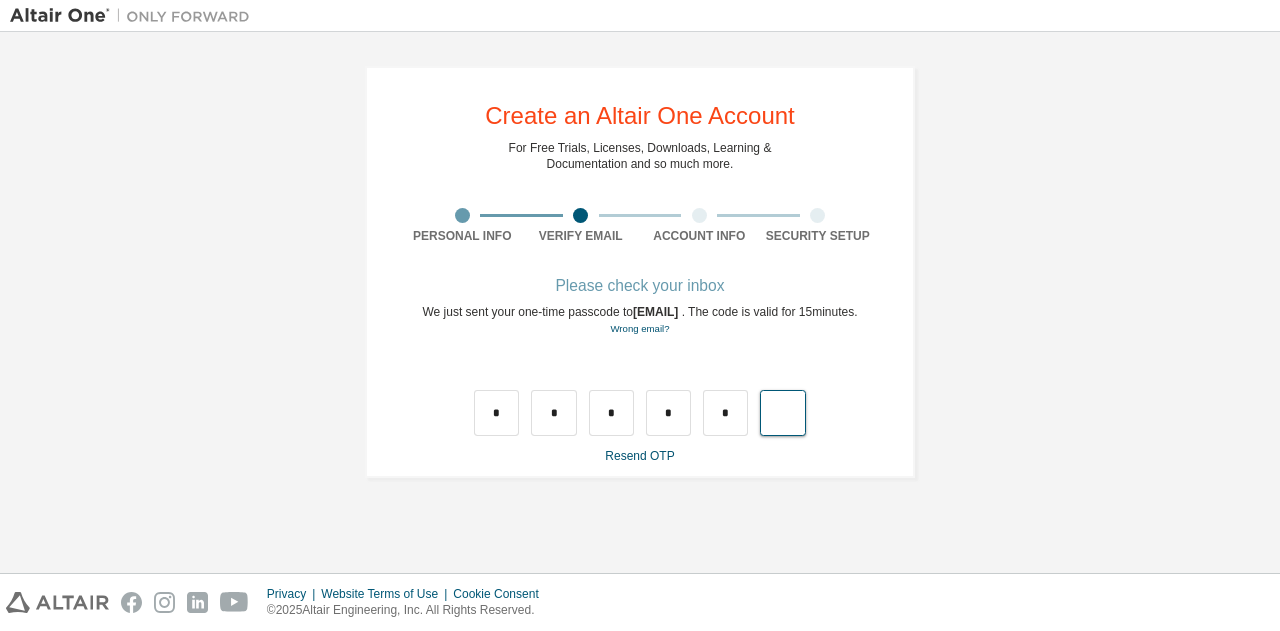 type on "*" 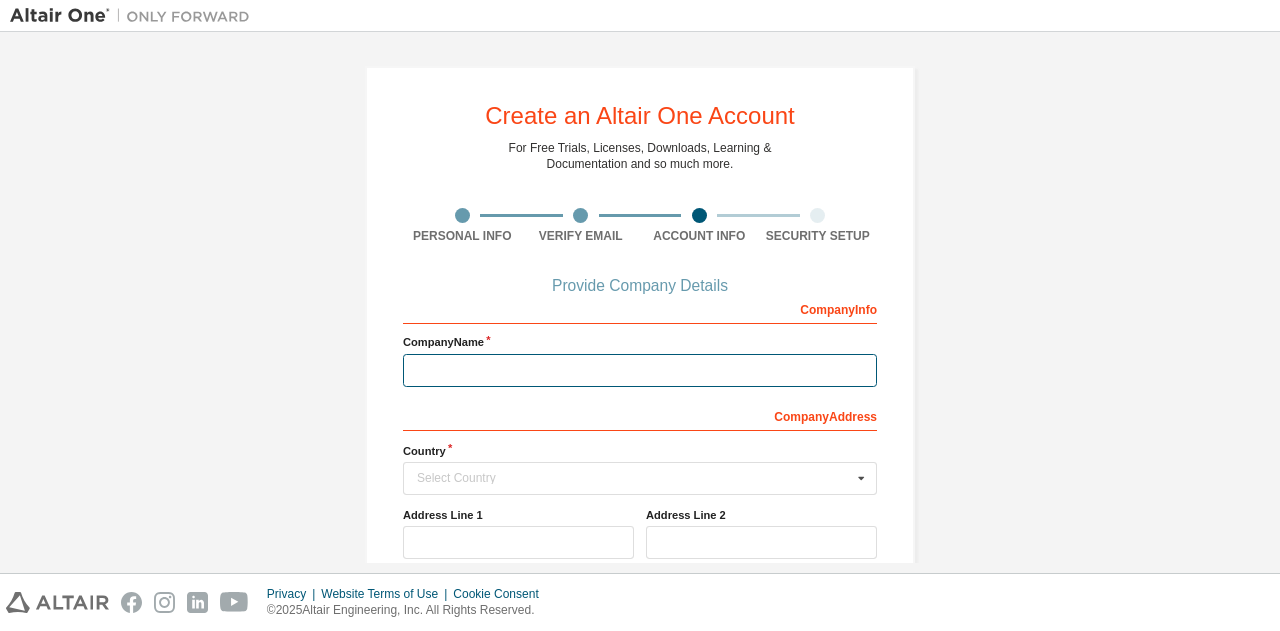 click at bounding box center (640, 370) 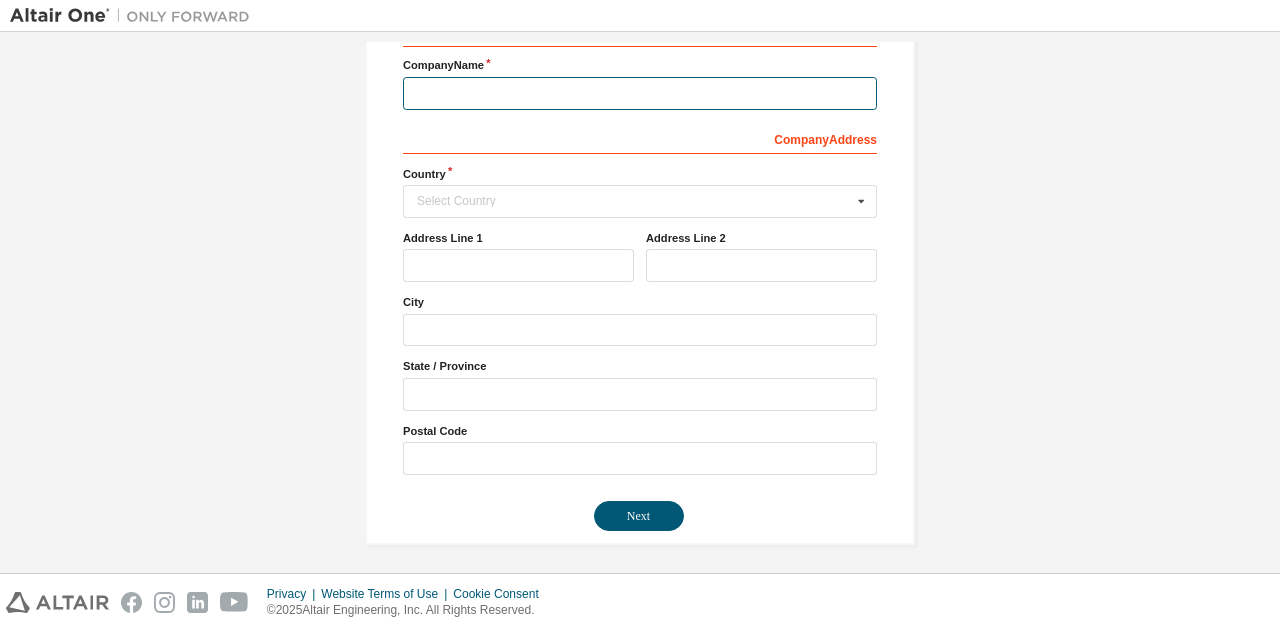 scroll, scrollTop: 0, scrollLeft: 0, axis: both 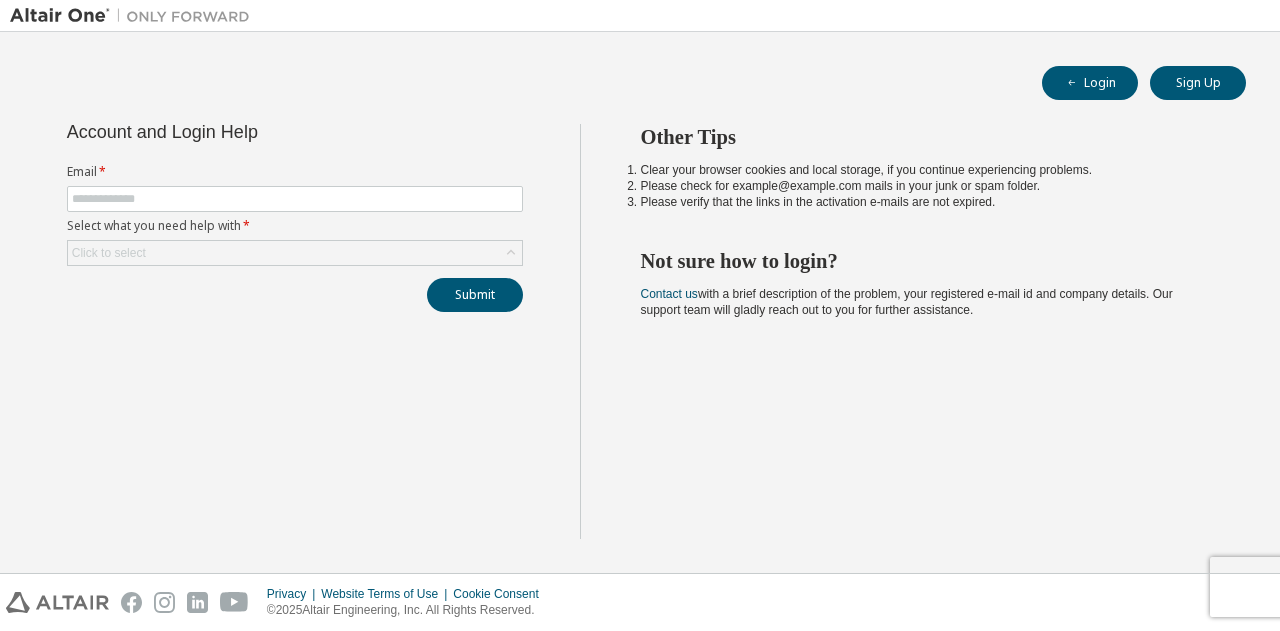 drag, startPoint x: 228, startPoint y: 188, endPoint x: 217, endPoint y: 218, distance: 31.95309 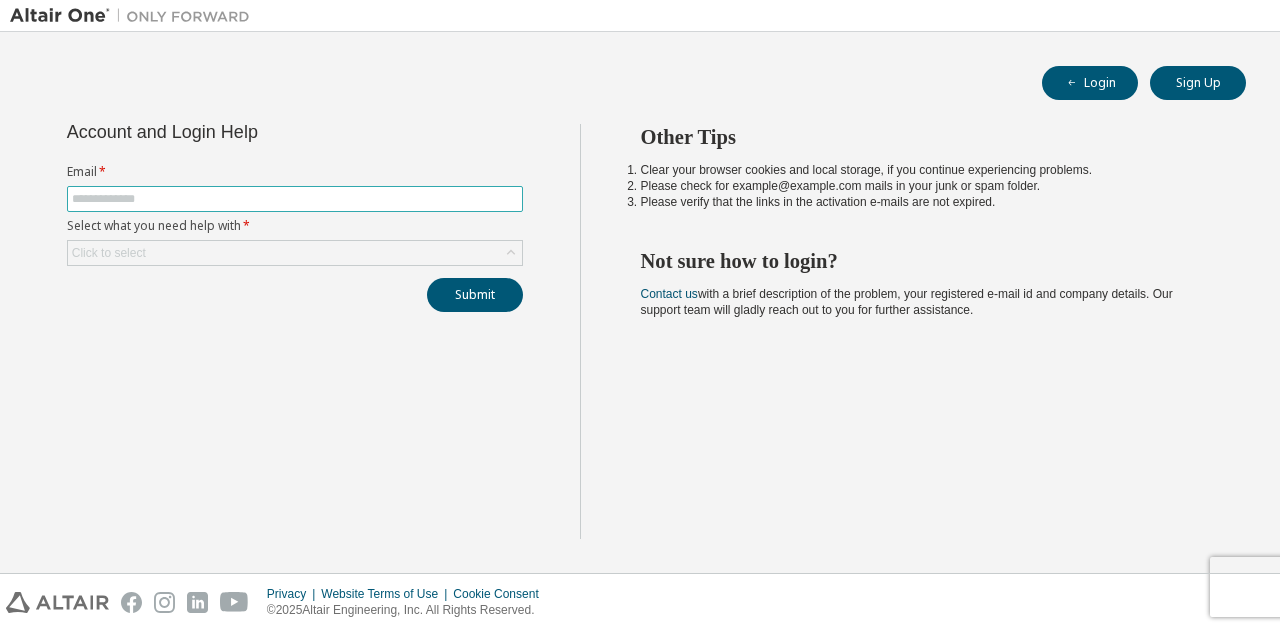 click at bounding box center [295, 199] 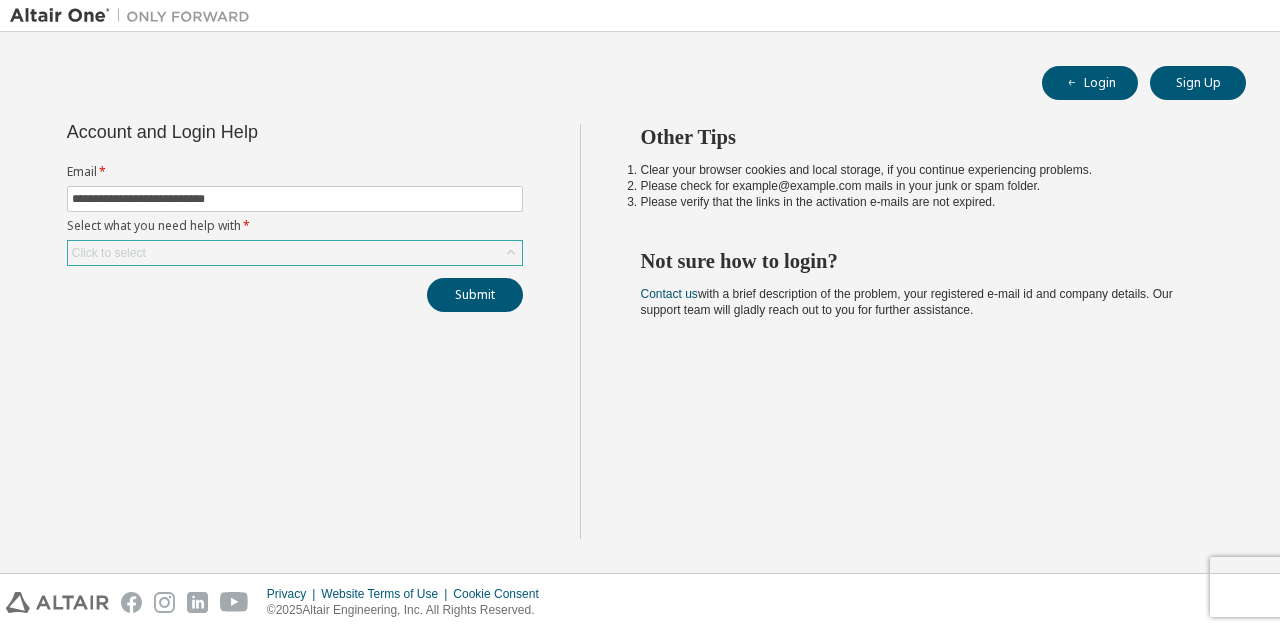 click on "Click to select" at bounding box center (295, 253) 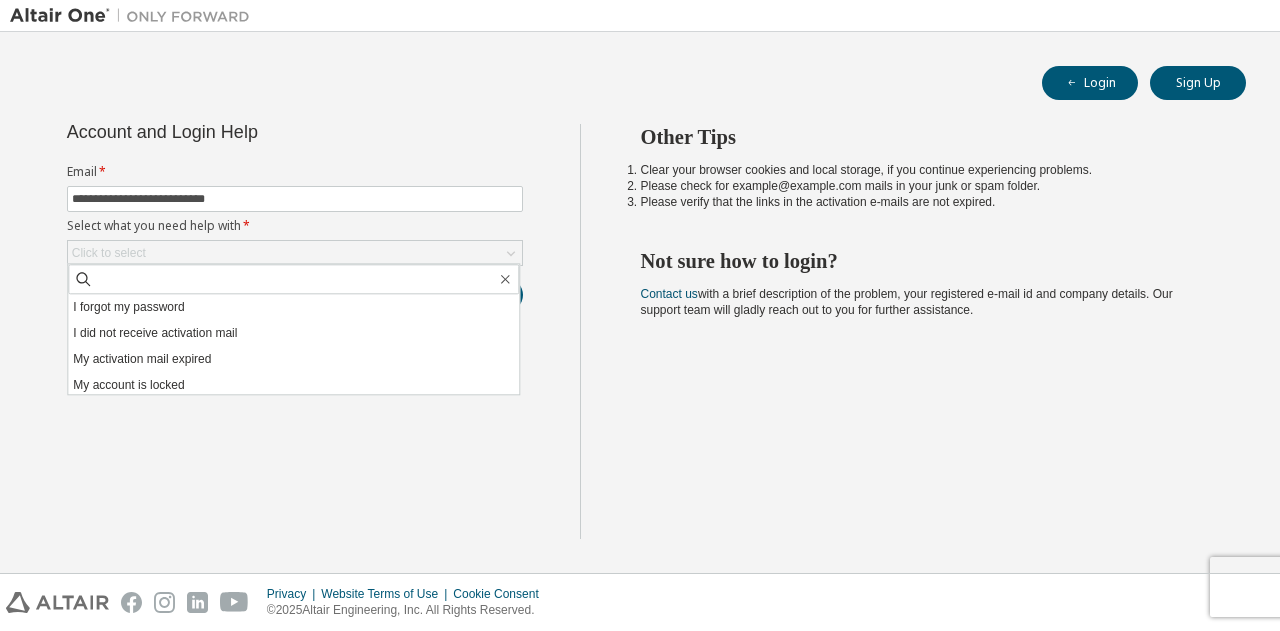 click on "I did not receive activation mail" at bounding box center (293, 333) 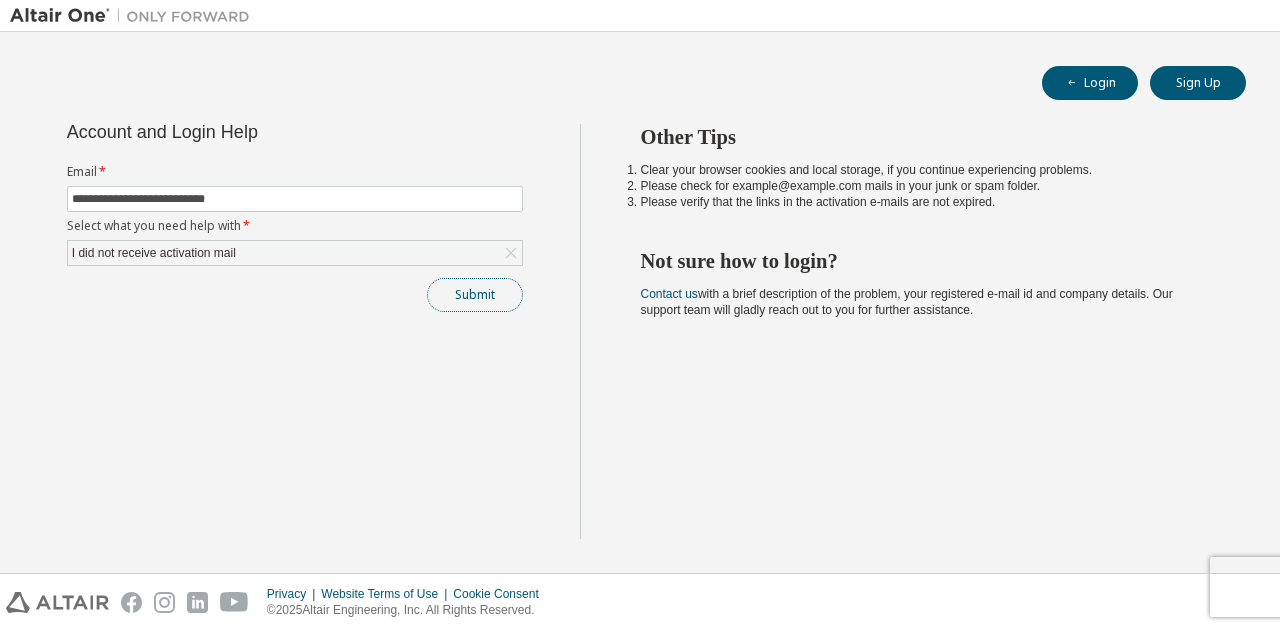click on "Submit" at bounding box center [475, 295] 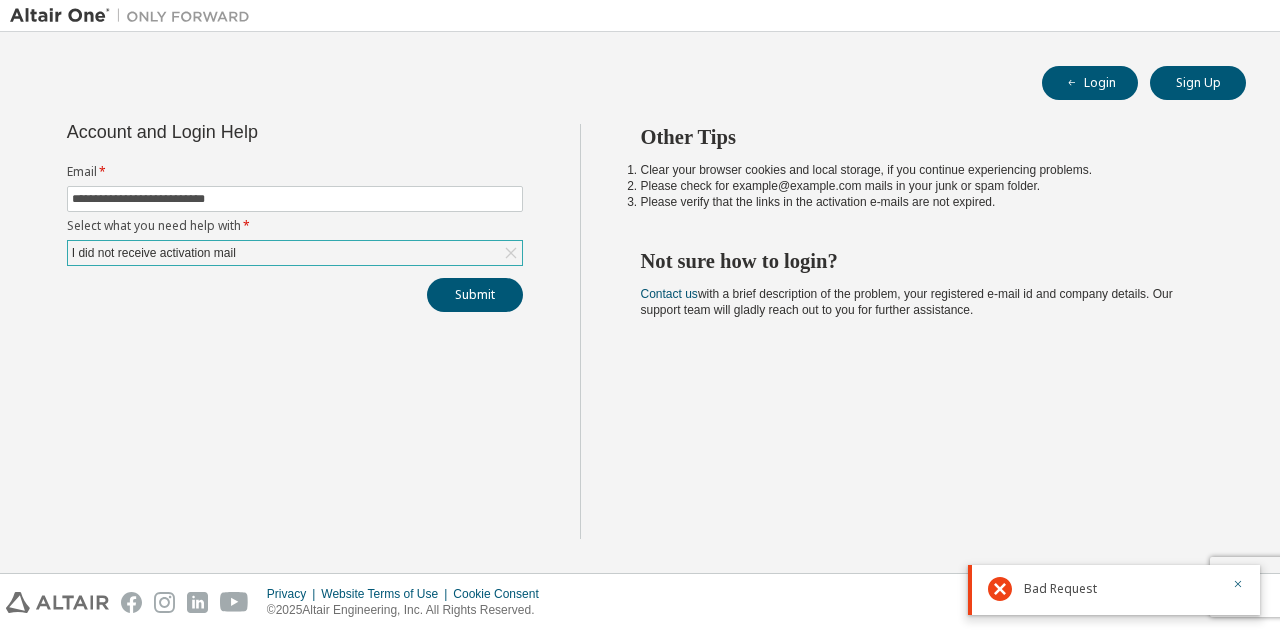 click on "I did not receive activation mail" at bounding box center [295, 253] 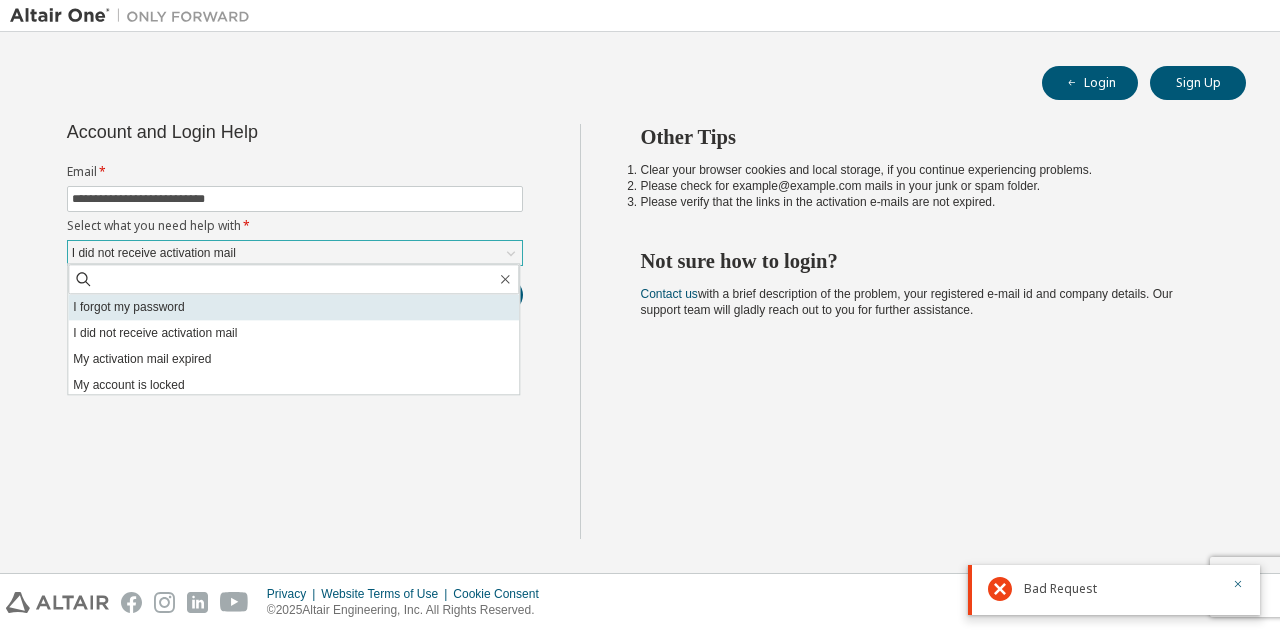 click on "I forgot my password" at bounding box center [293, 307] 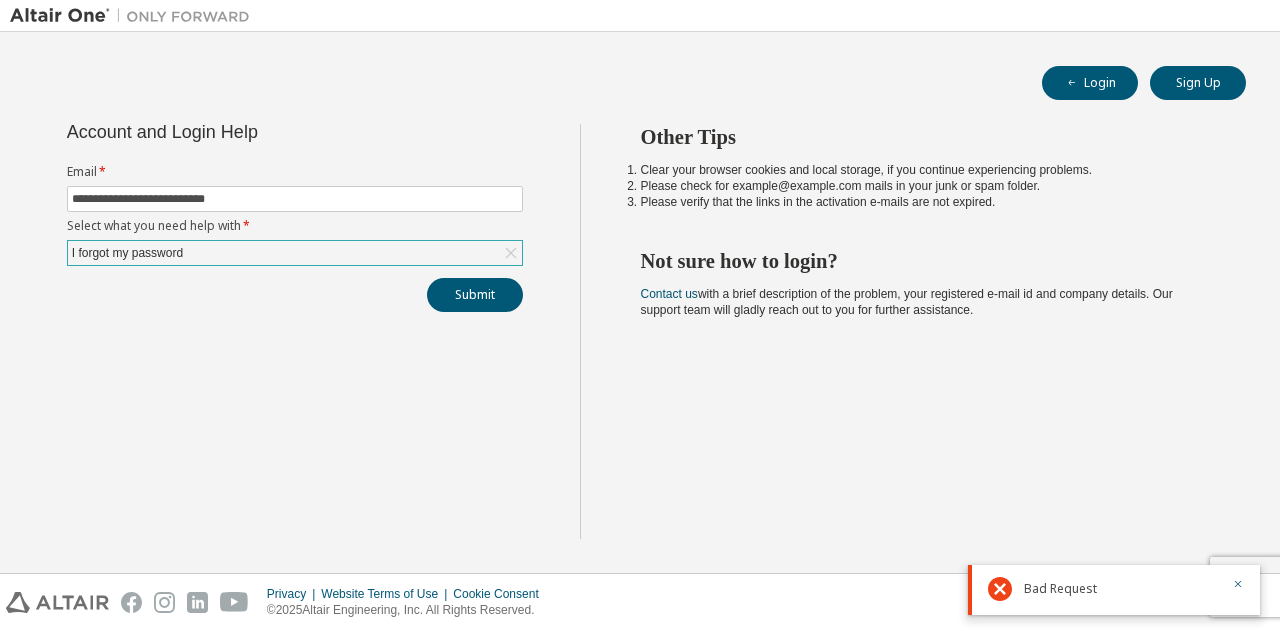 click on "I forgot my password" at bounding box center [295, 253] 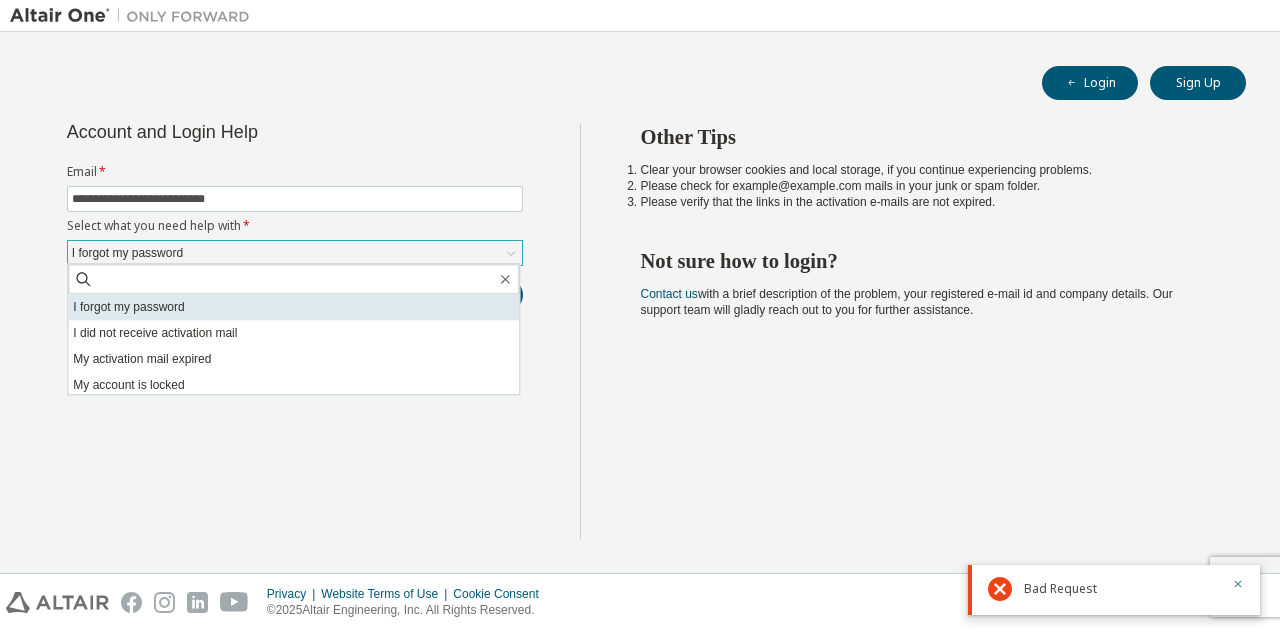 click on "I forgot my password" at bounding box center (293, 307) 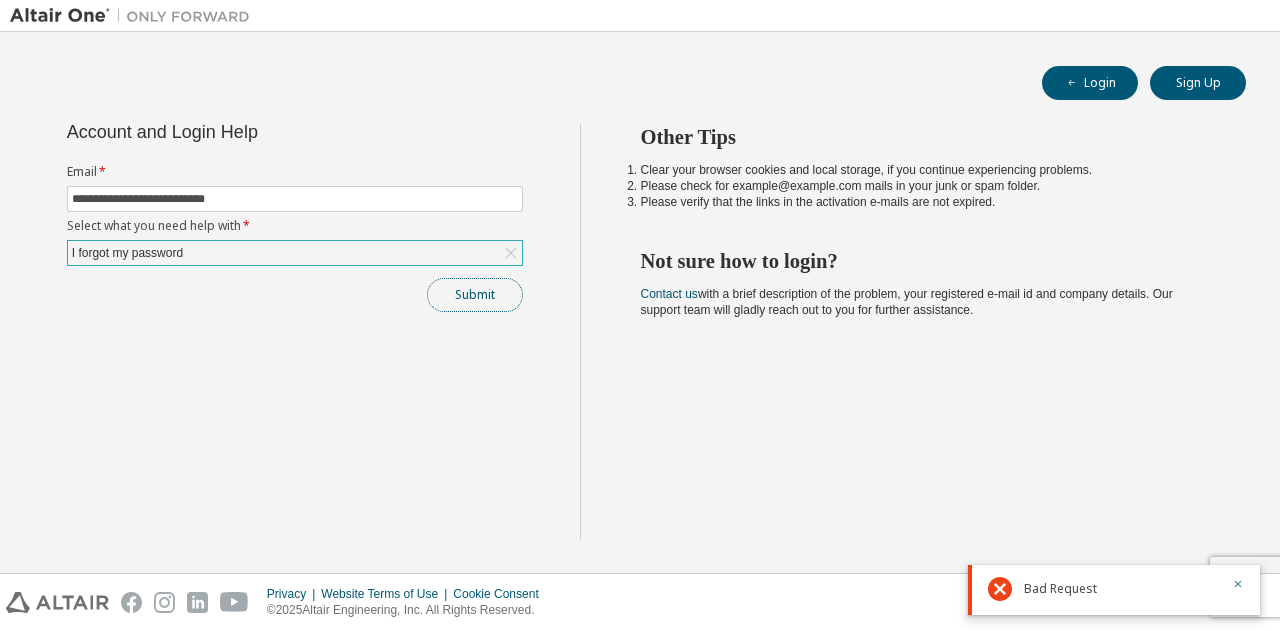 click on "Submit" at bounding box center [475, 295] 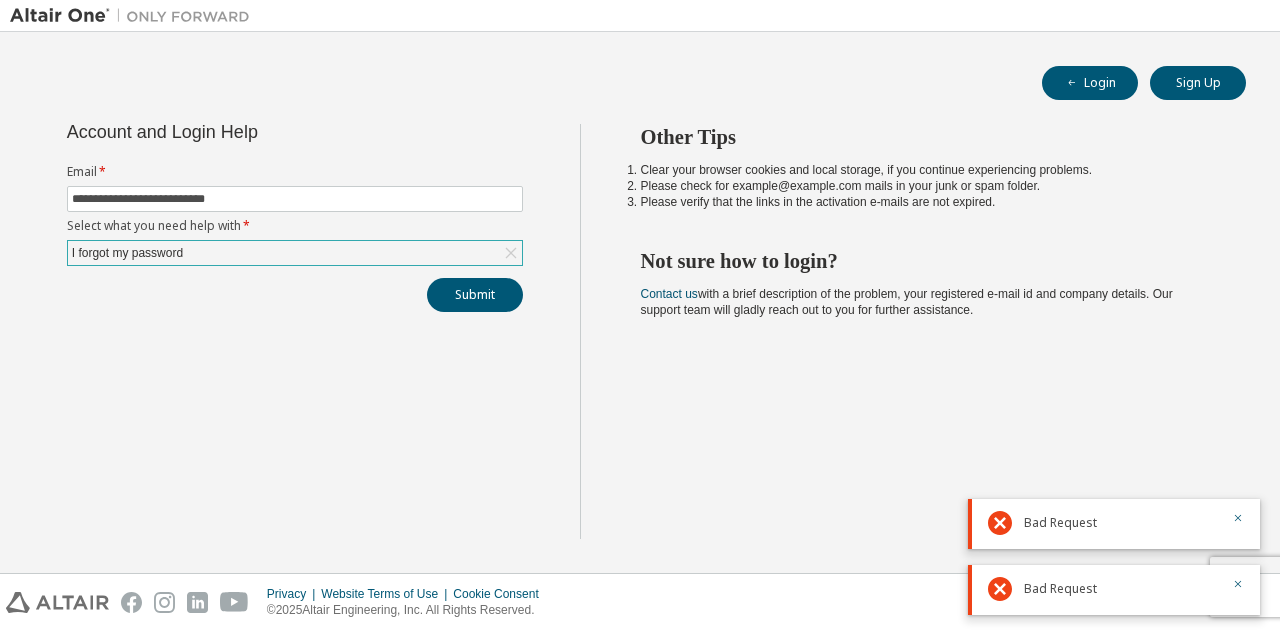 click on "I forgot my password" at bounding box center (295, 253) 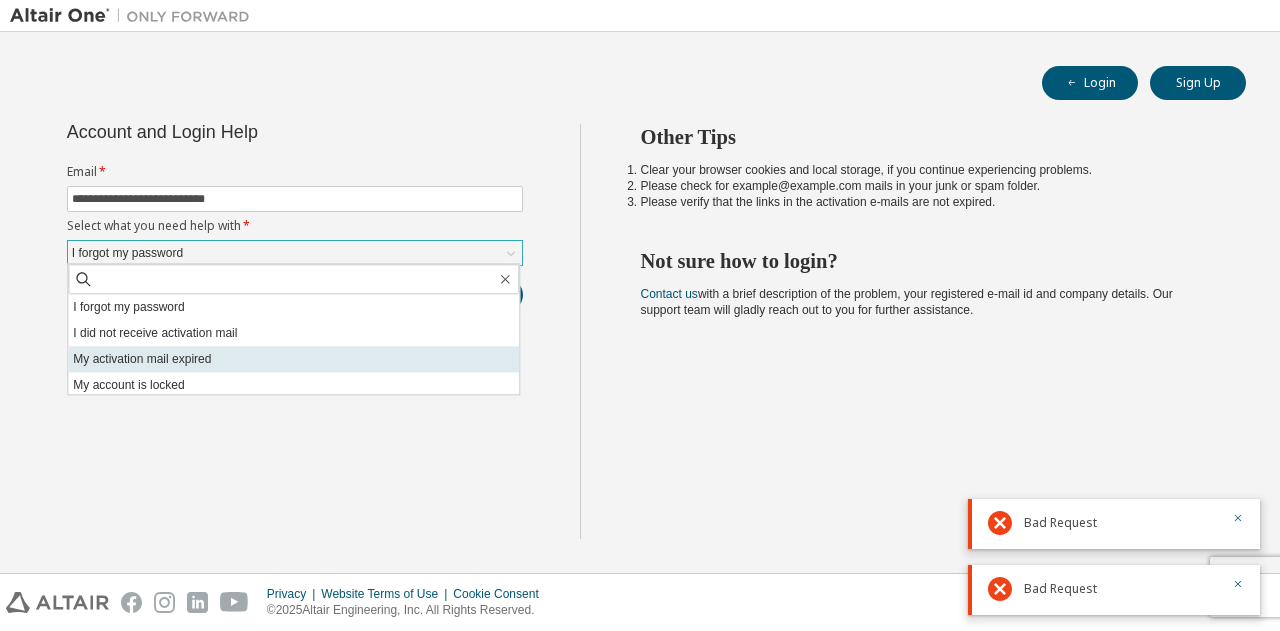 click on "My activation mail expired" at bounding box center [293, 359] 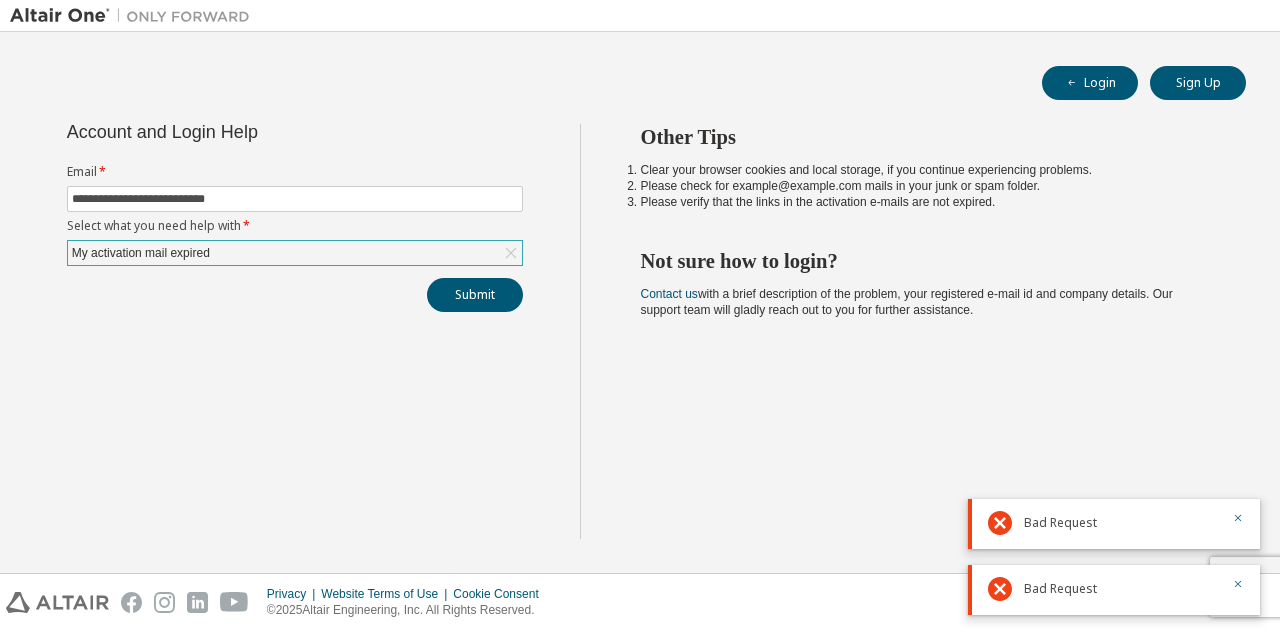 click on "**********" at bounding box center [295, 218] 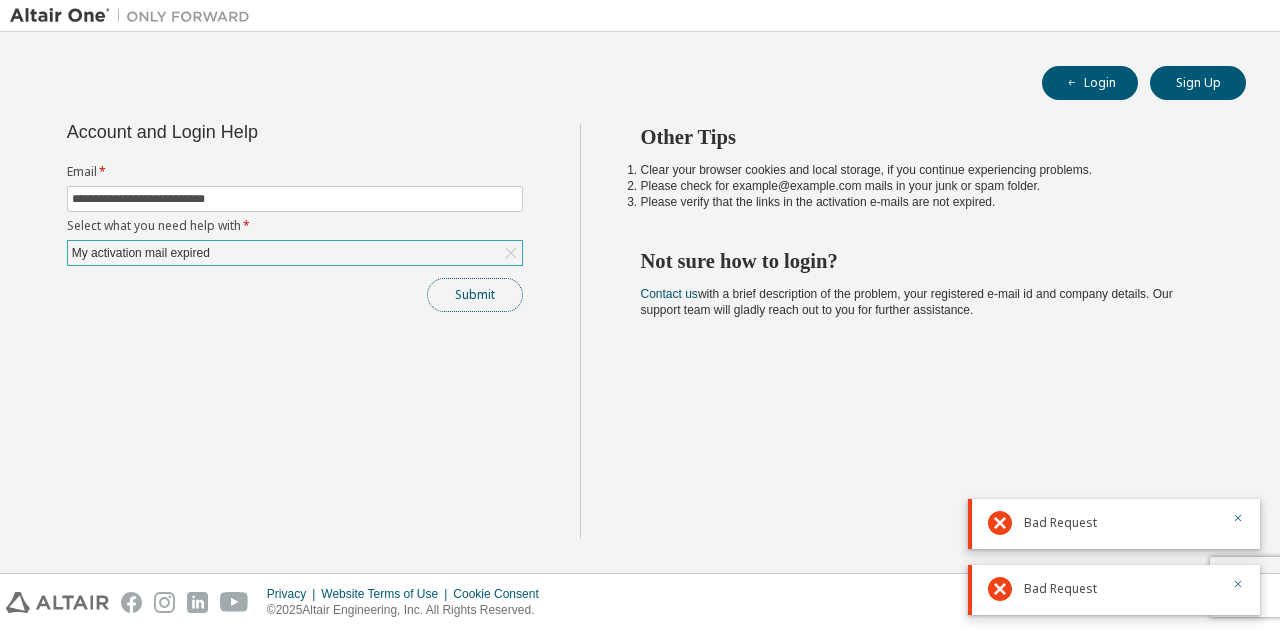 click on "Submit" at bounding box center [475, 295] 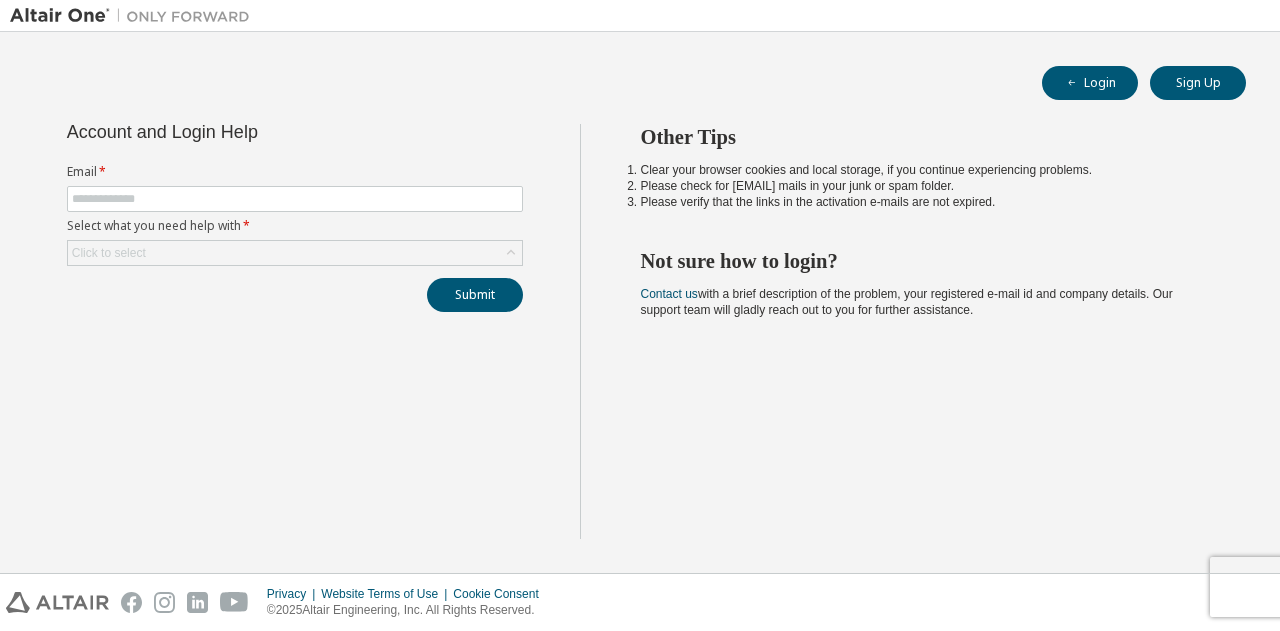 scroll, scrollTop: 0, scrollLeft: 0, axis: both 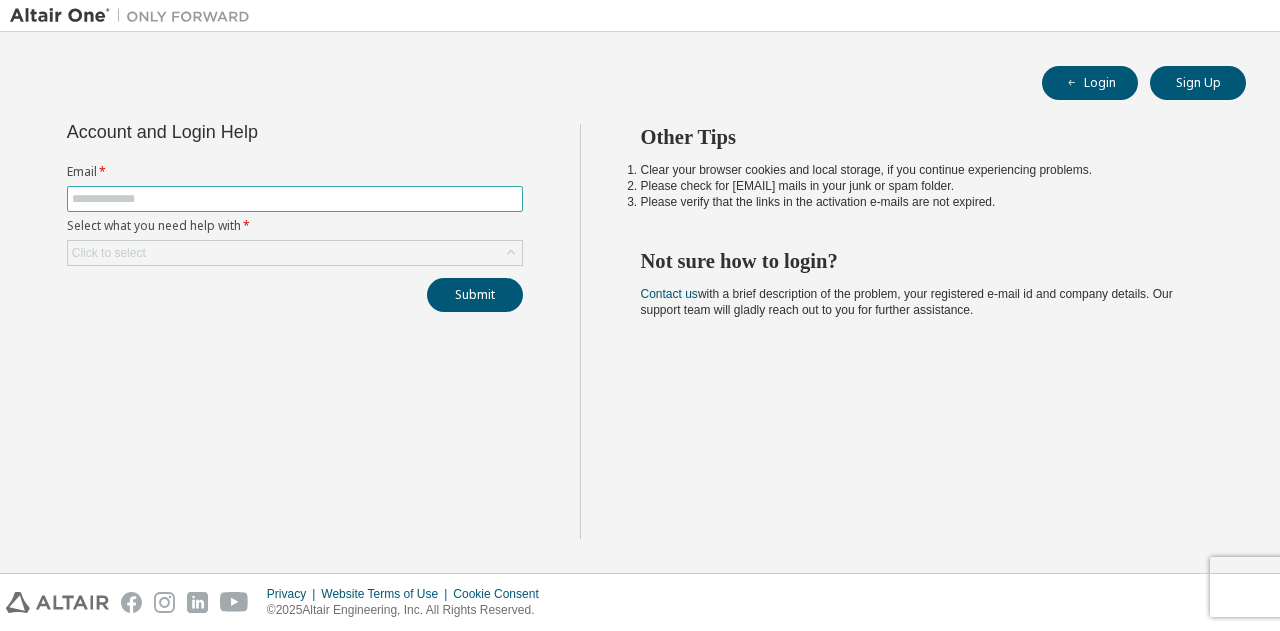 click at bounding box center [295, 199] 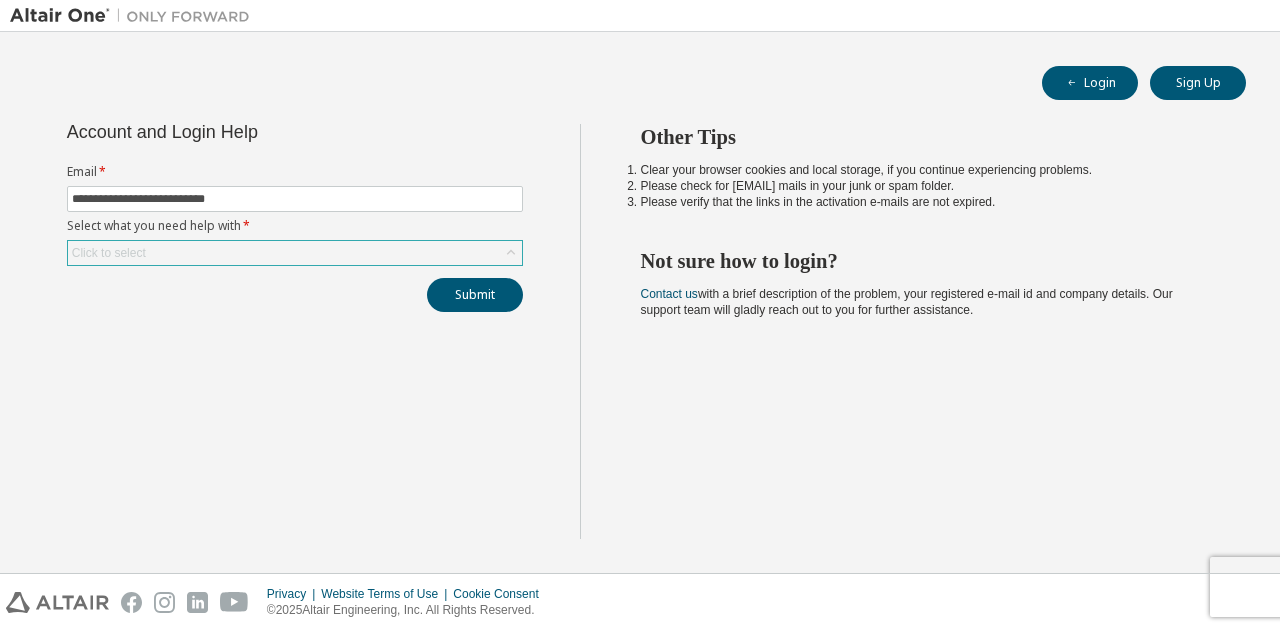 click on "Click to select" at bounding box center [295, 253] 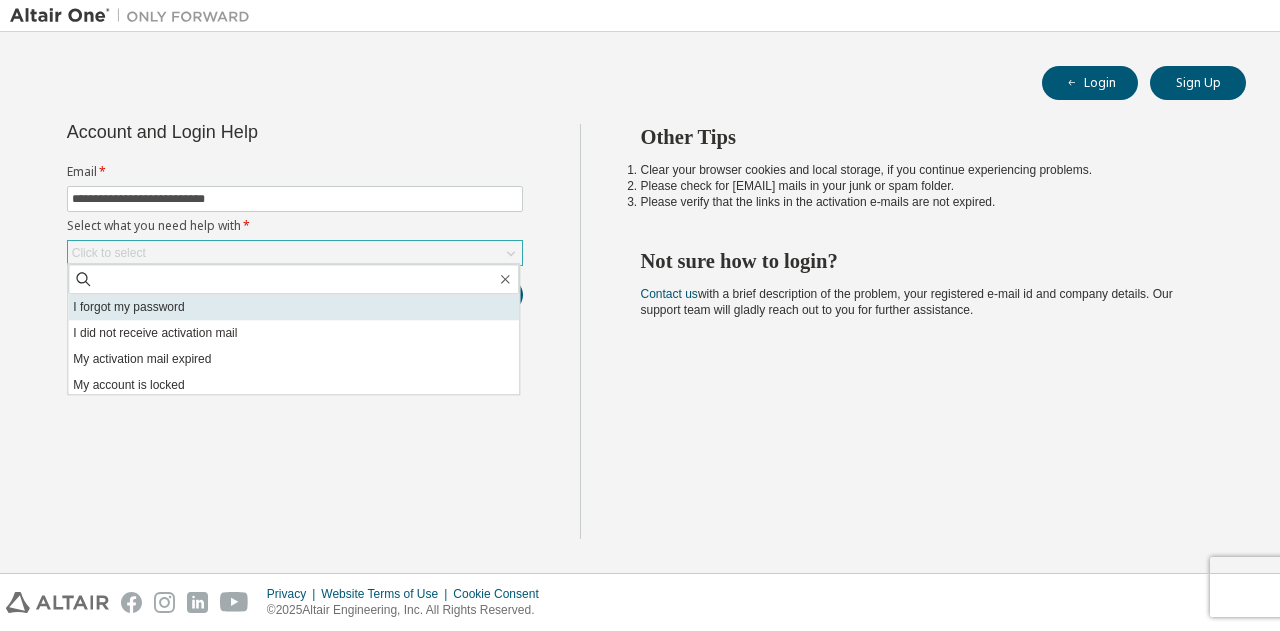 click on "I forgot my password" at bounding box center [293, 307] 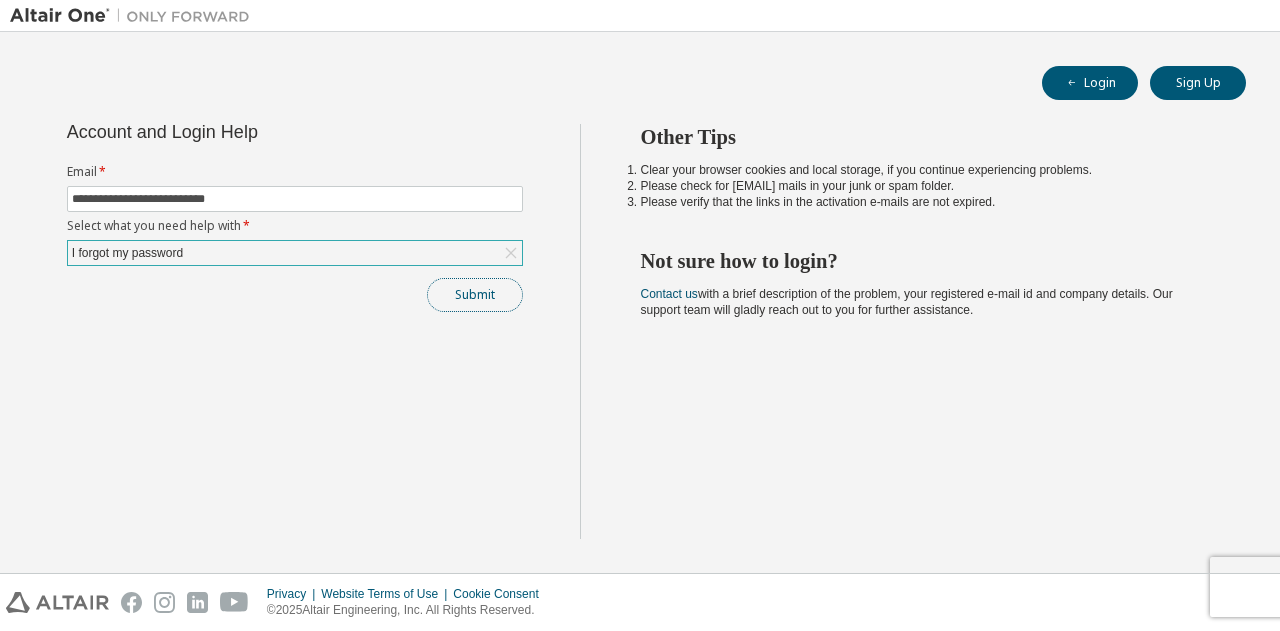 click on "Submit" at bounding box center [475, 295] 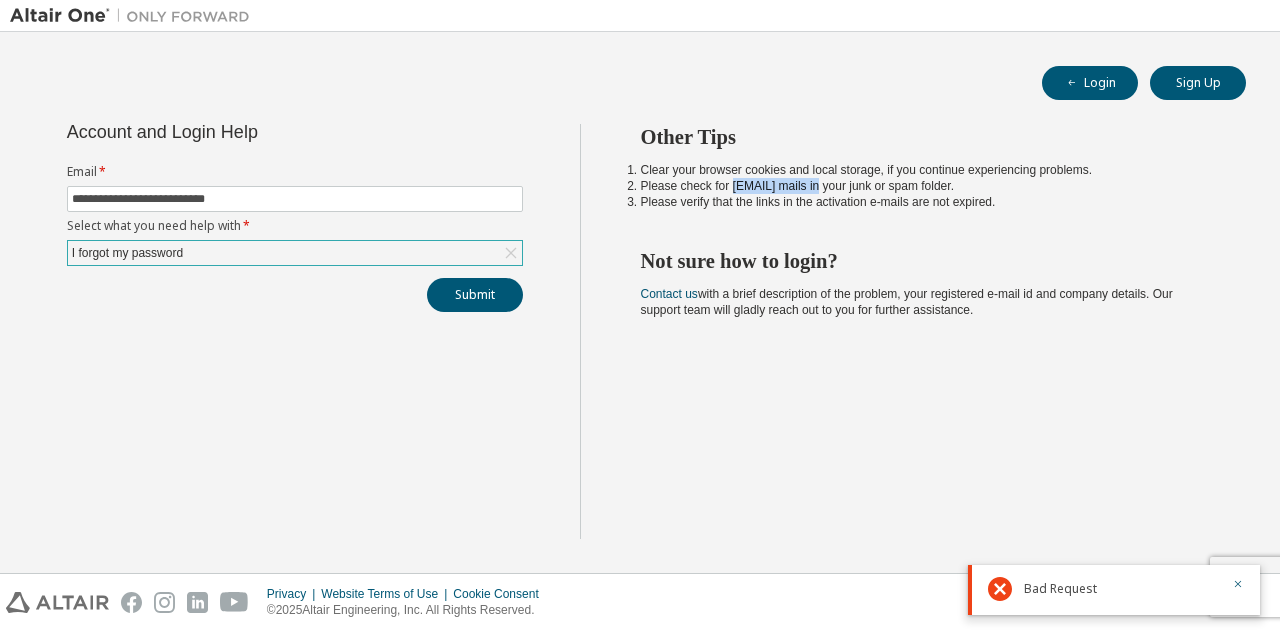 drag, startPoint x: 729, startPoint y: 188, endPoint x: 824, endPoint y: 186, distance: 95.02105 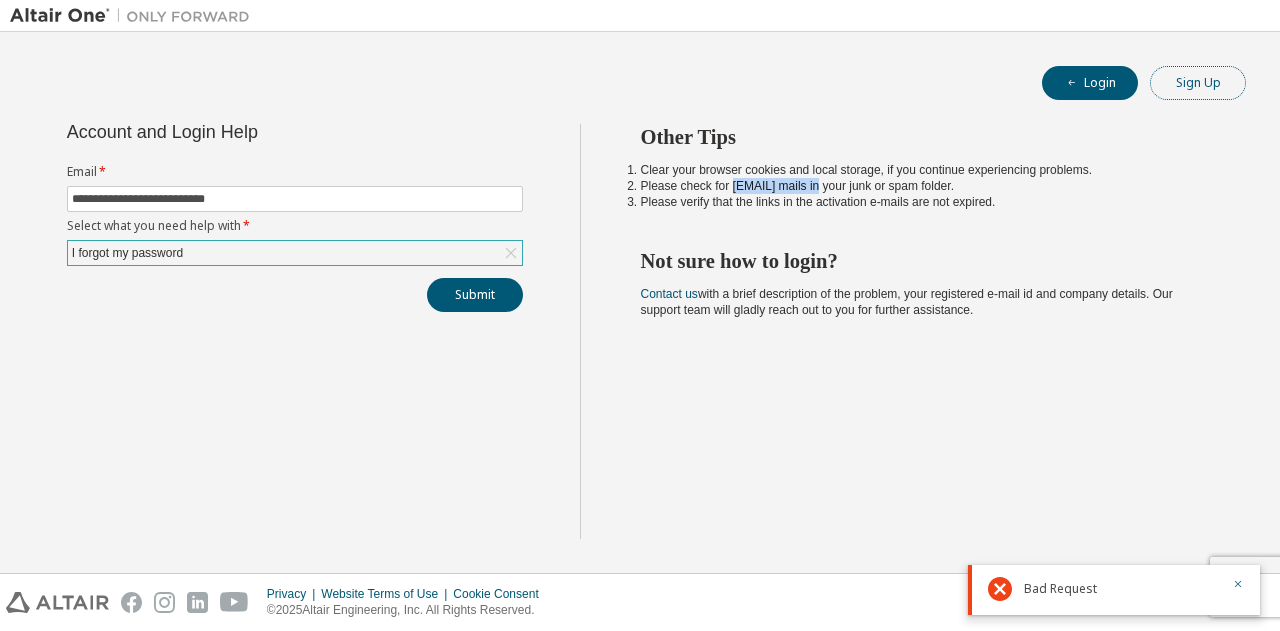 click on "Sign Up" at bounding box center [1198, 83] 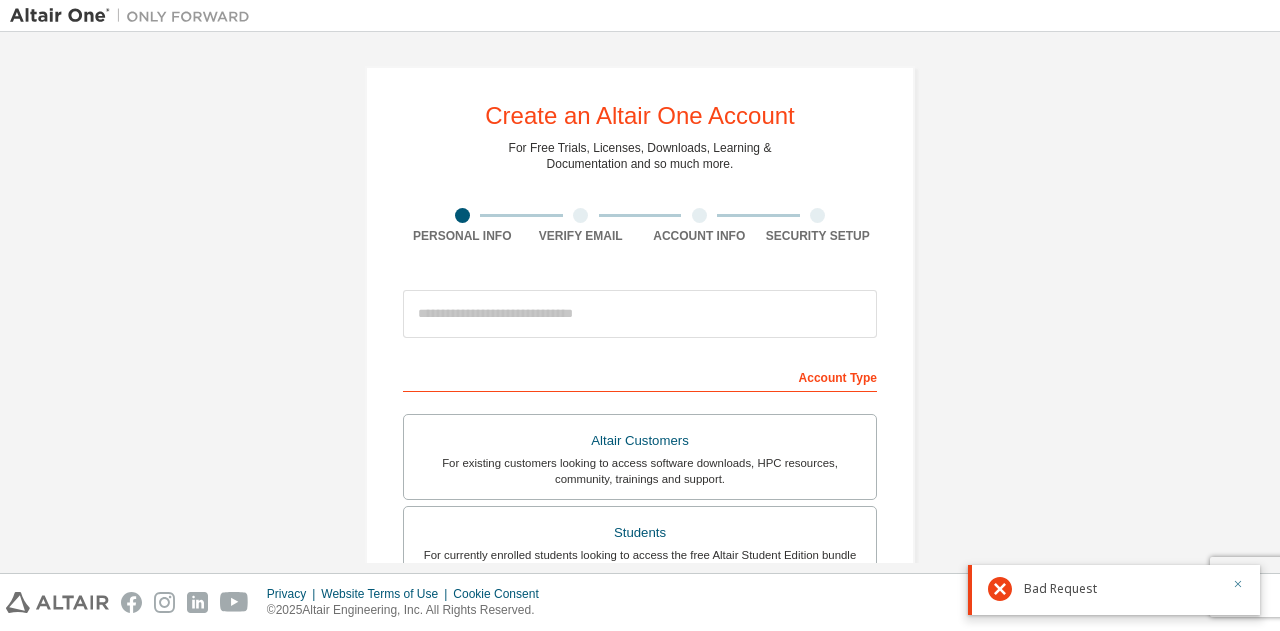click 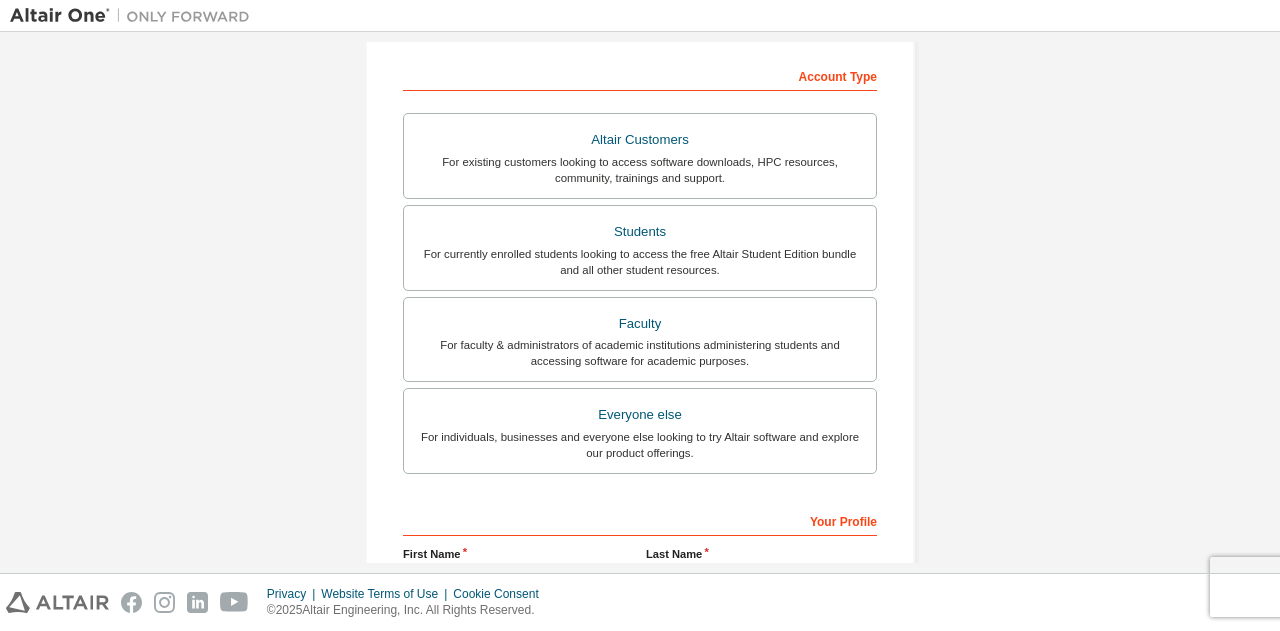 scroll, scrollTop: 332, scrollLeft: 0, axis: vertical 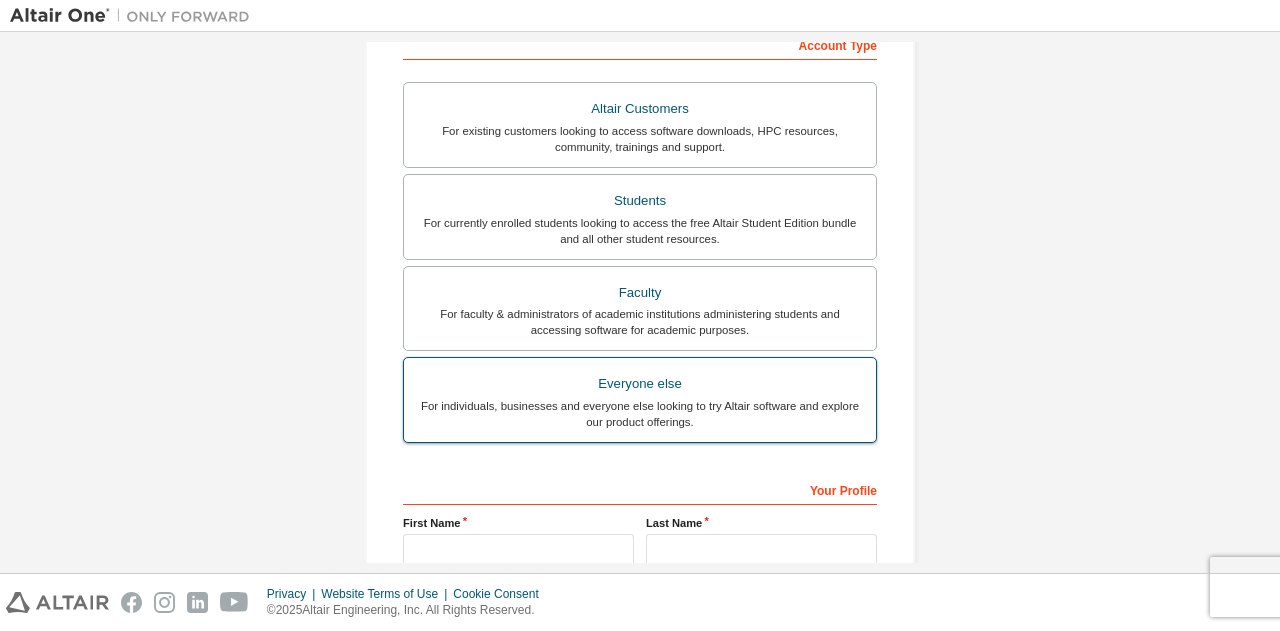 click on "Everyone else" at bounding box center [640, 384] 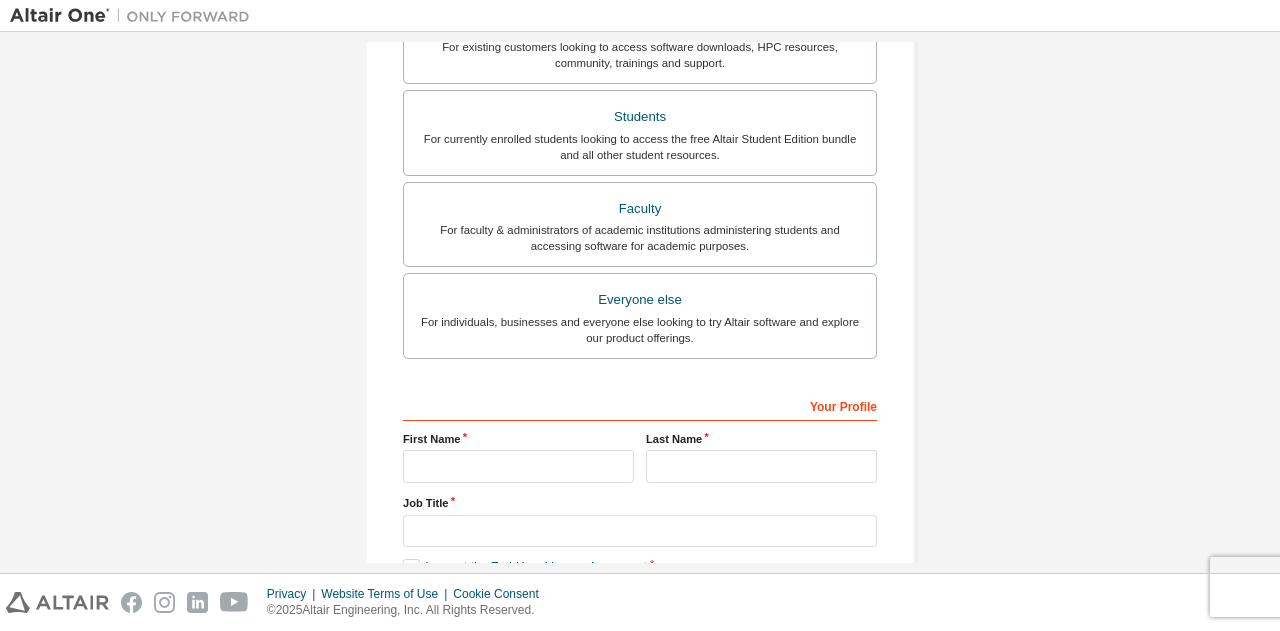 scroll, scrollTop: 532, scrollLeft: 0, axis: vertical 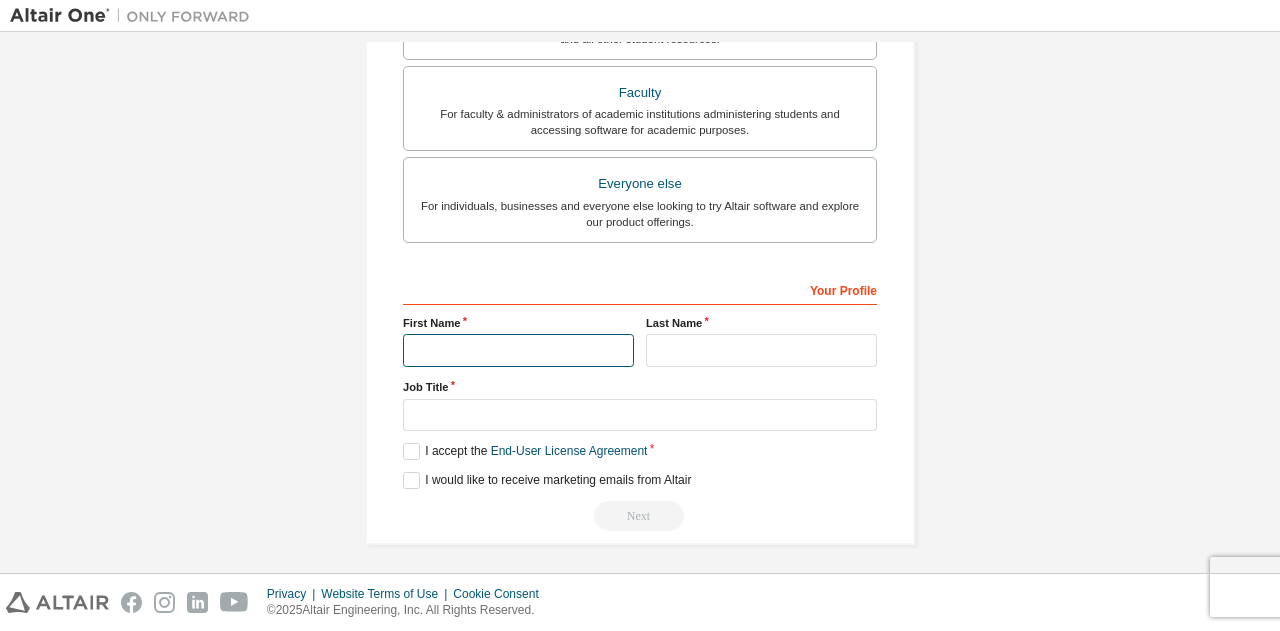 click at bounding box center (518, 350) 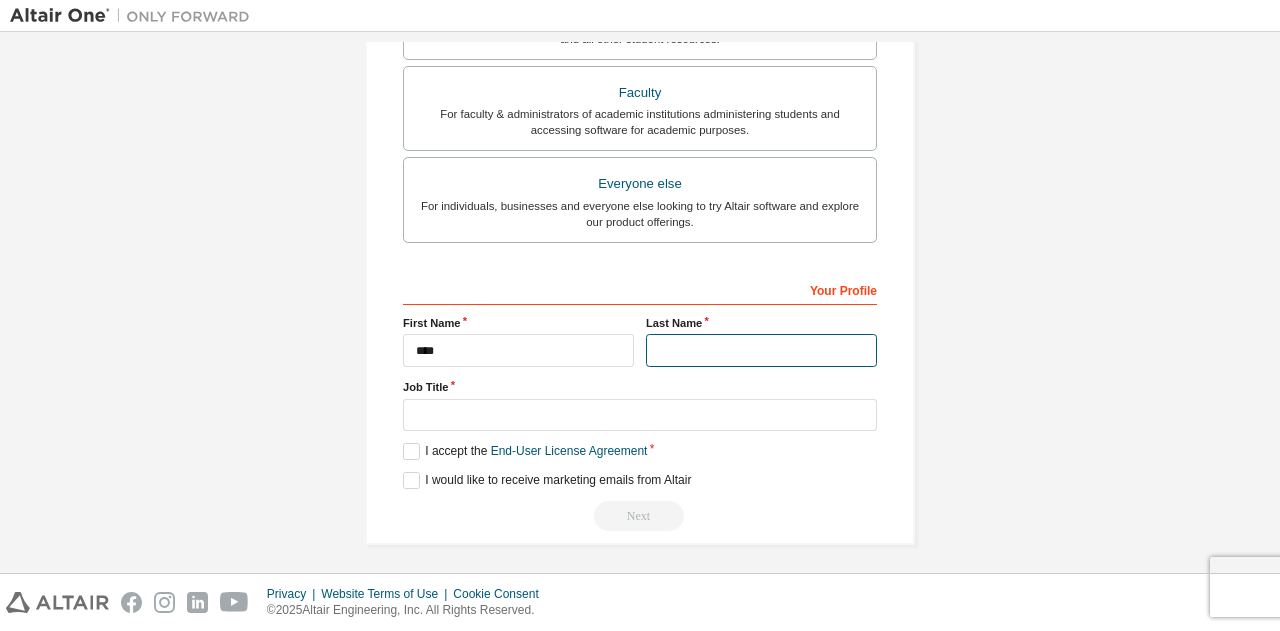 click at bounding box center [761, 350] 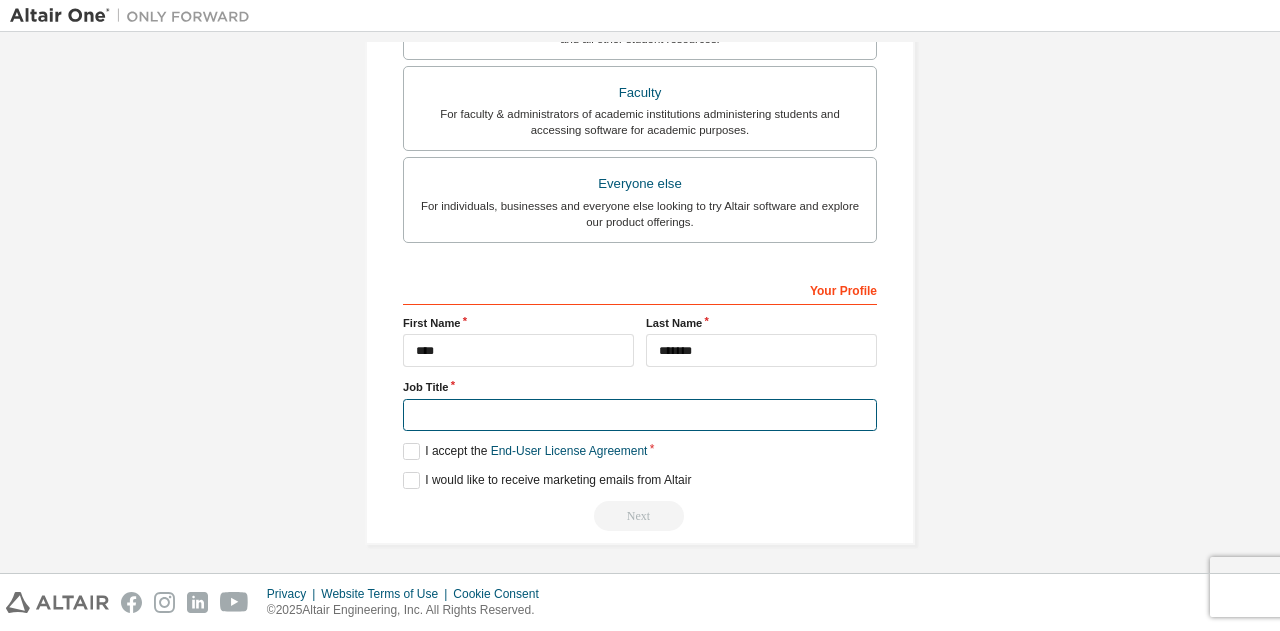 click at bounding box center (640, 415) 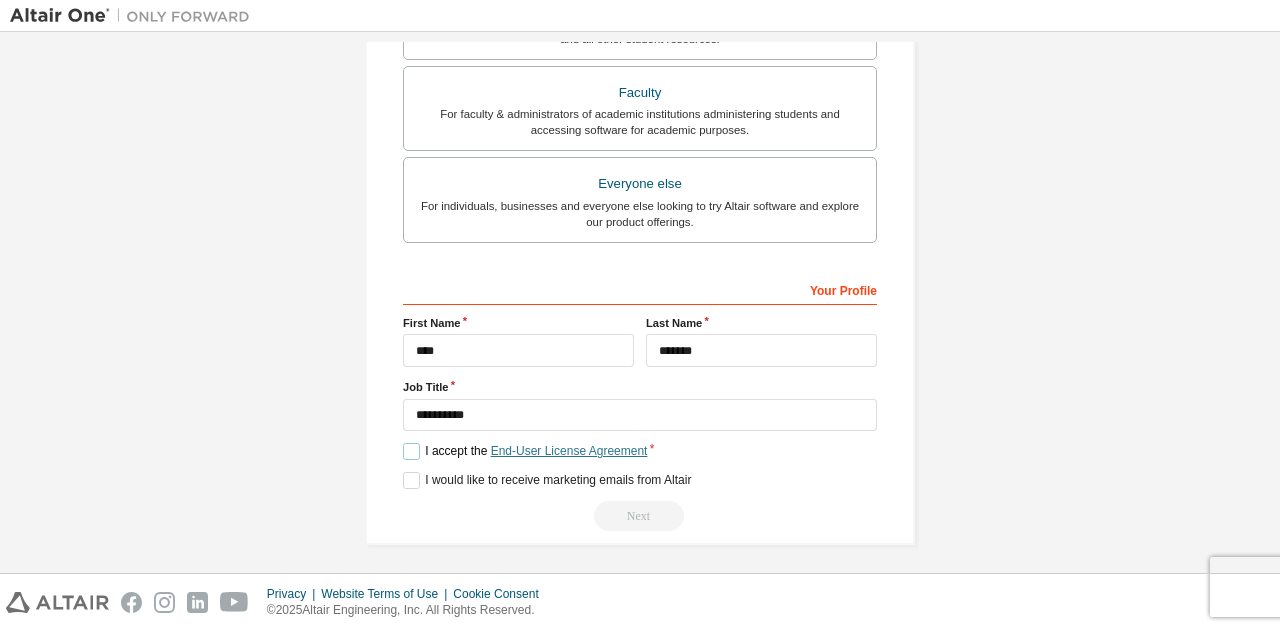 click on "End-User License Agreement" at bounding box center (569, 451) 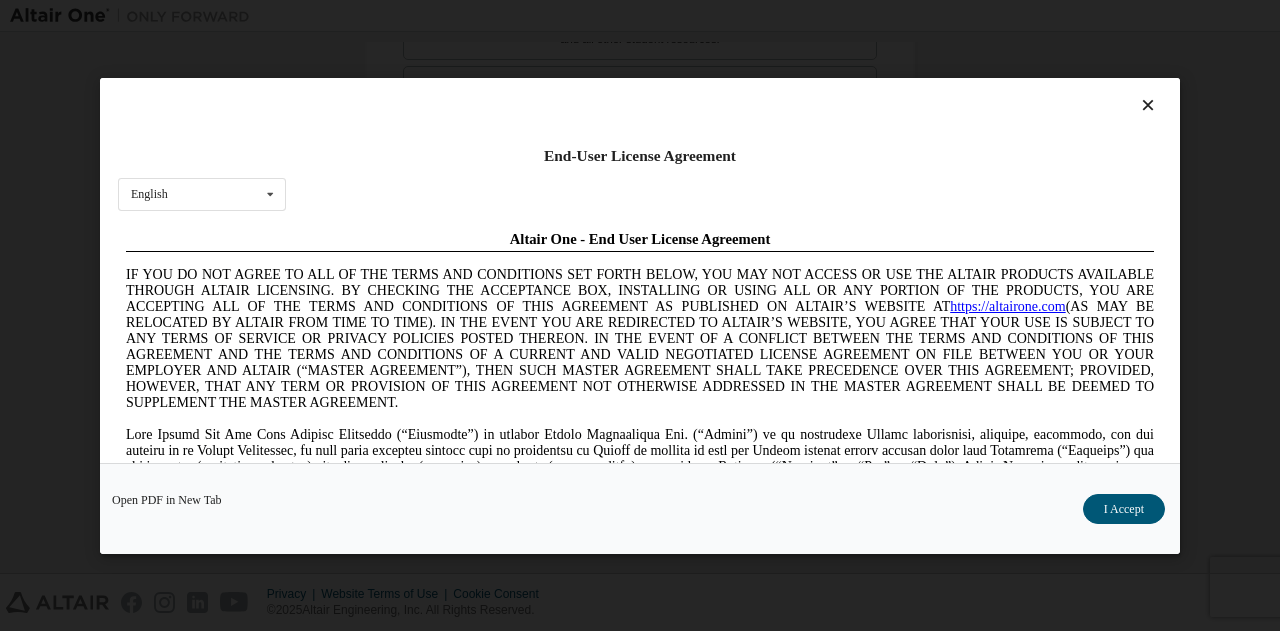 scroll, scrollTop: 0, scrollLeft: 0, axis: both 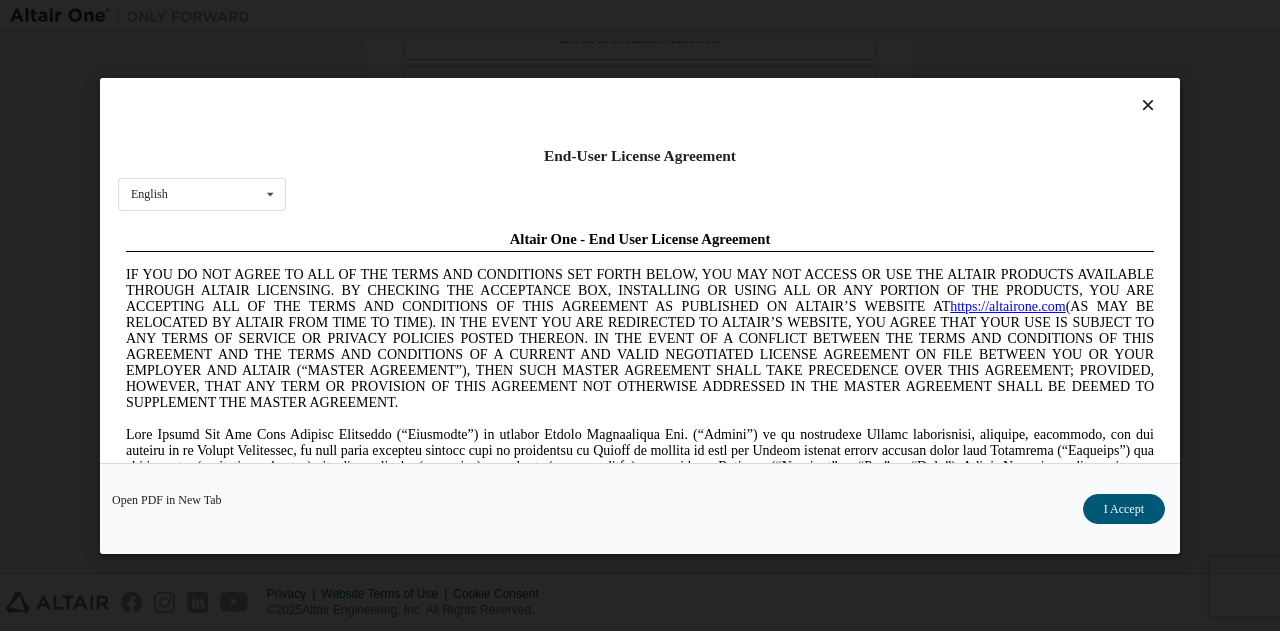 drag, startPoint x: 1104, startPoint y: 517, endPoint x: 1090, endPoint y: 517, distance: 14 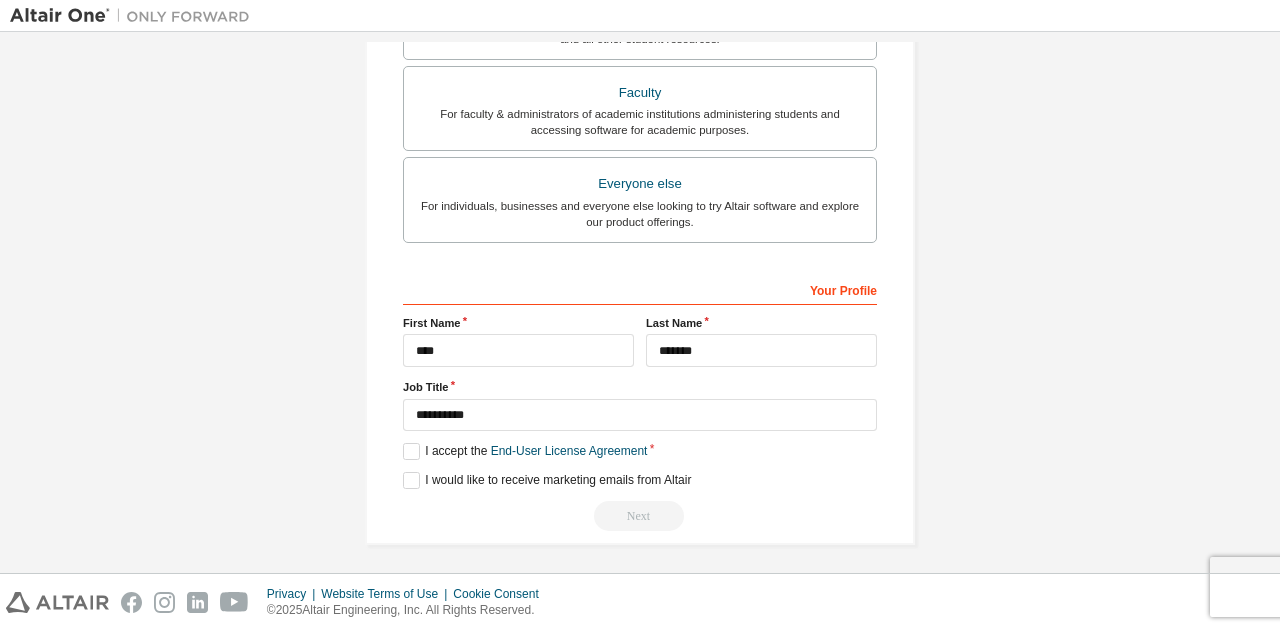drag, startPoint x: 643, startPoint y: 518, endPoint x: 613, endPoint y: 516, distance: 30.066593 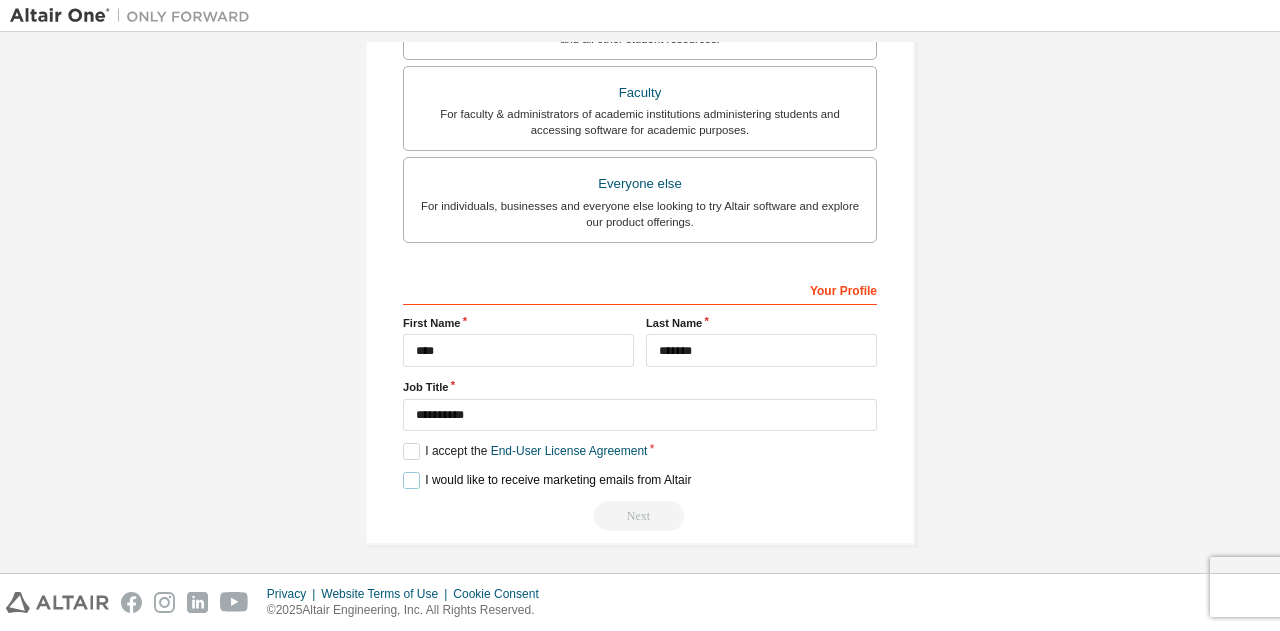 click on "I would like to receive marketing emails from Altair" at bounding box center [547, 480] 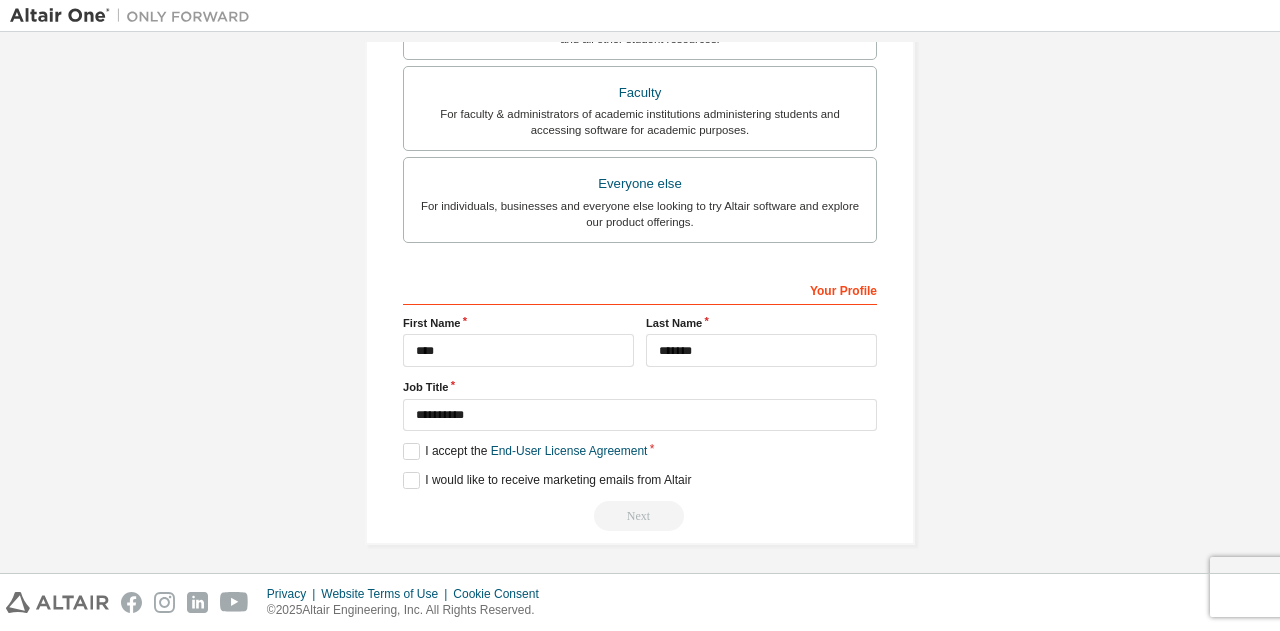 click on "Next" at bounding box center (640, 516) 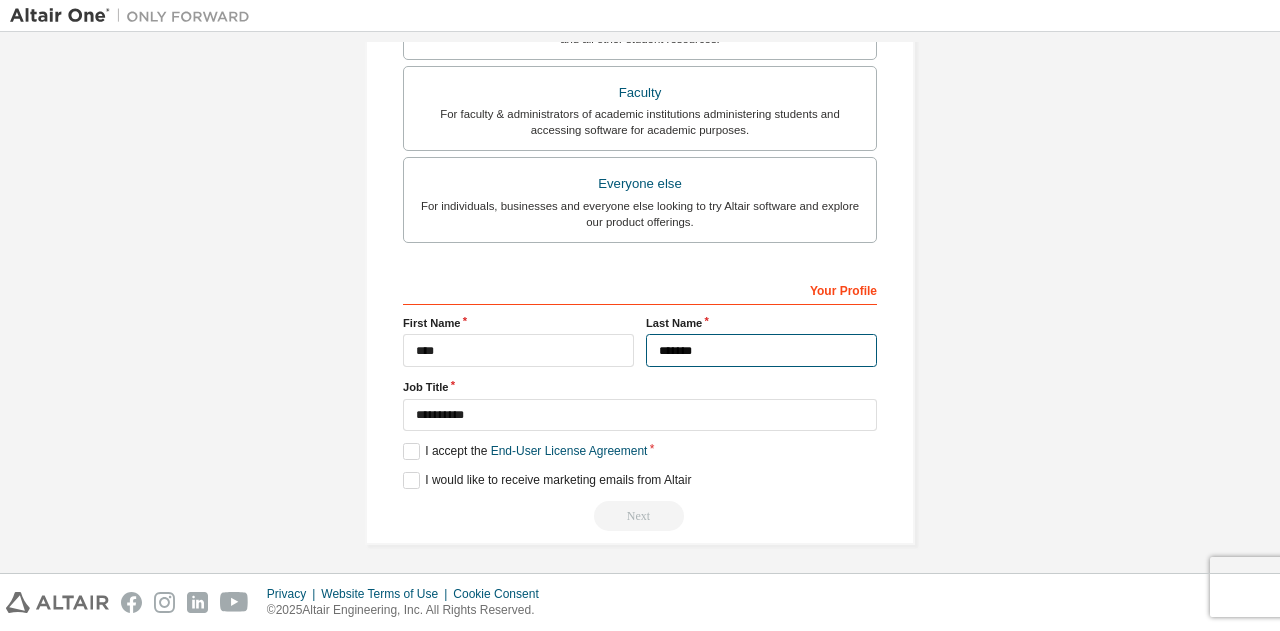 click on "*******" at bounding box center [761, 350] 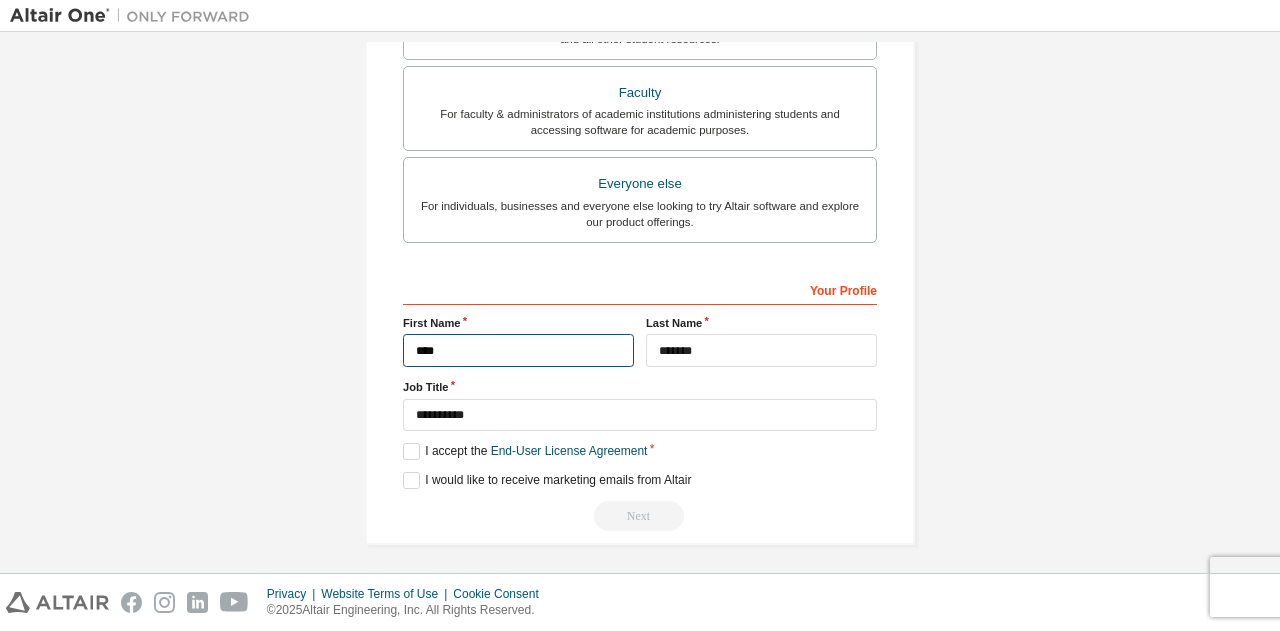 click on "****" at bounding box center [518, 350] 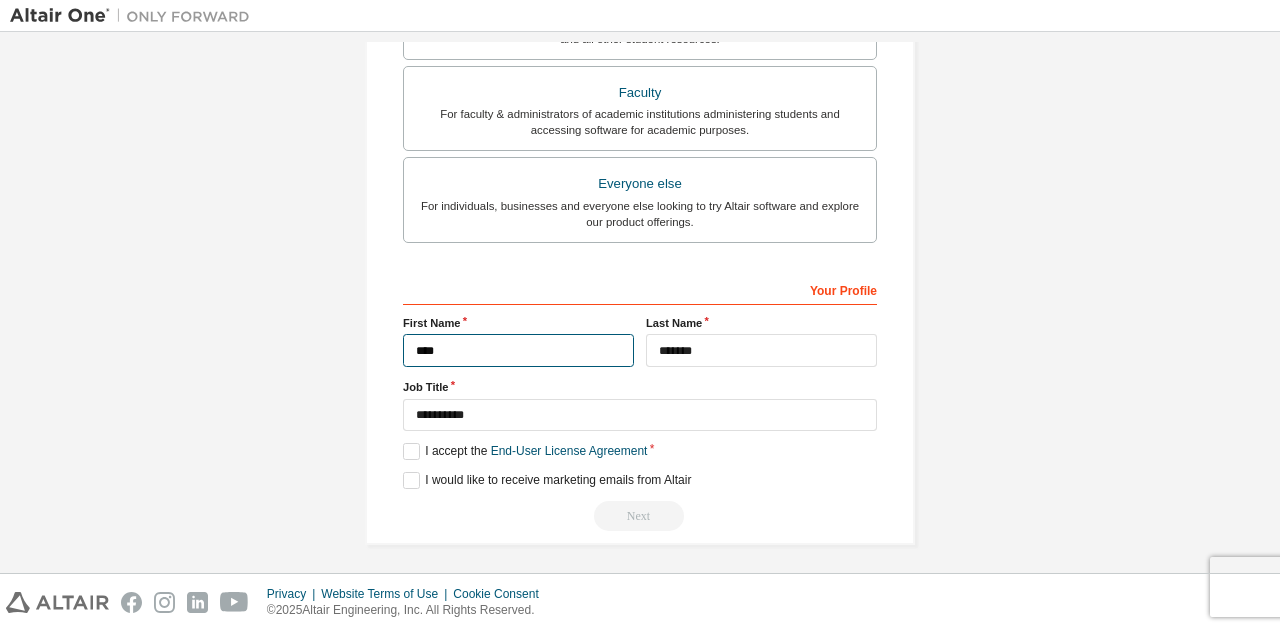 click on "****" at bounding box center (518, 350) 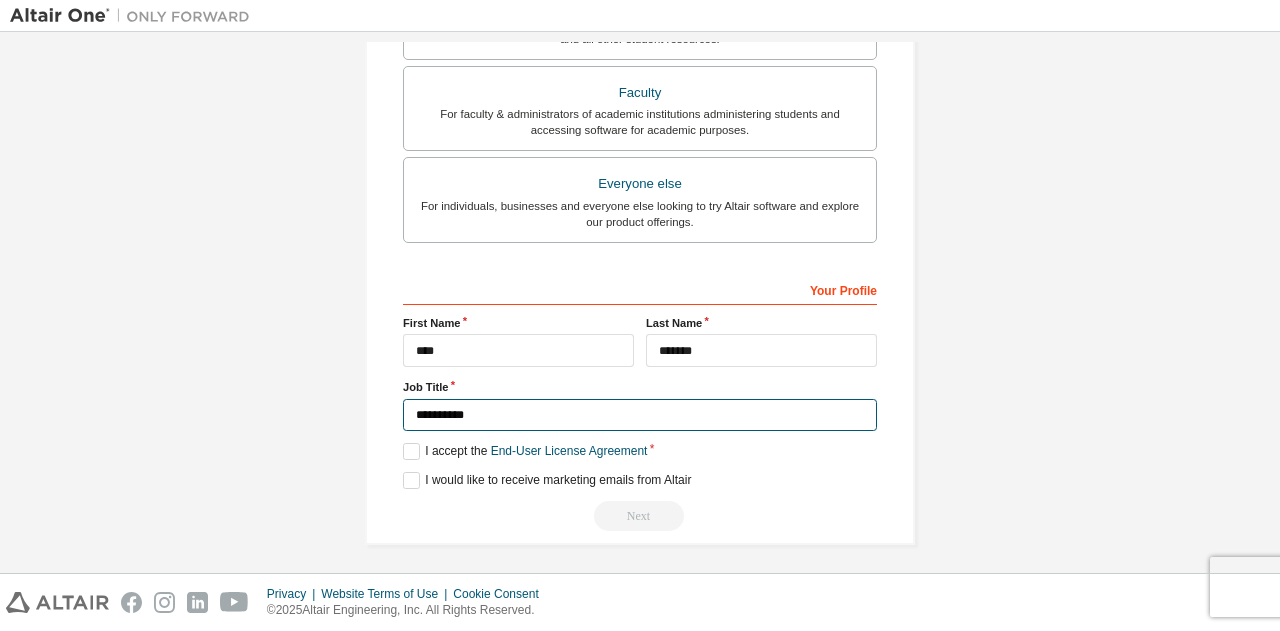 click on "**********" at bounding box center (640, 415) 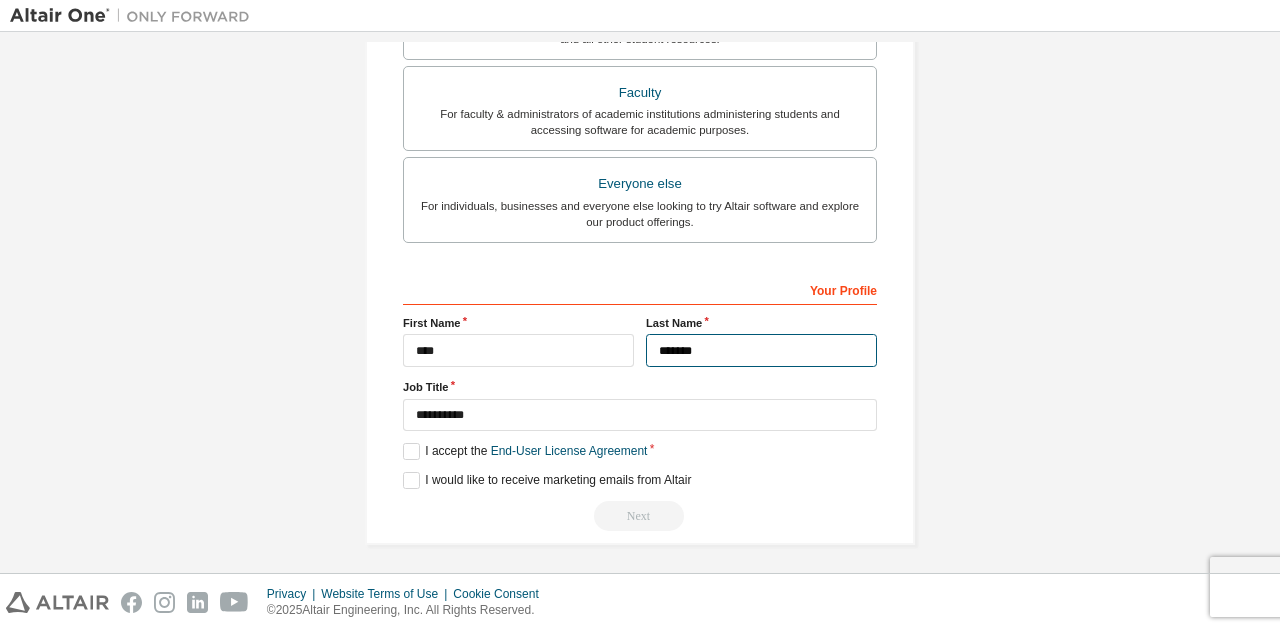 click on "*******" at bounding box center (761, 350) 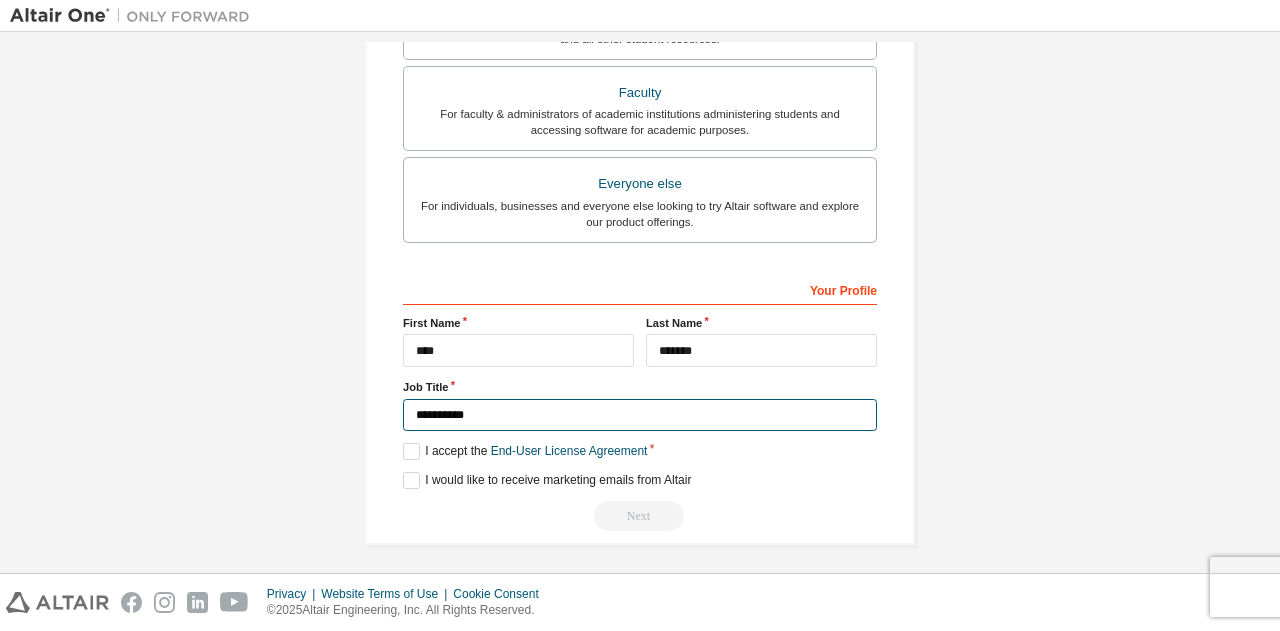 click on "**********" at bounding box center (640, 415) 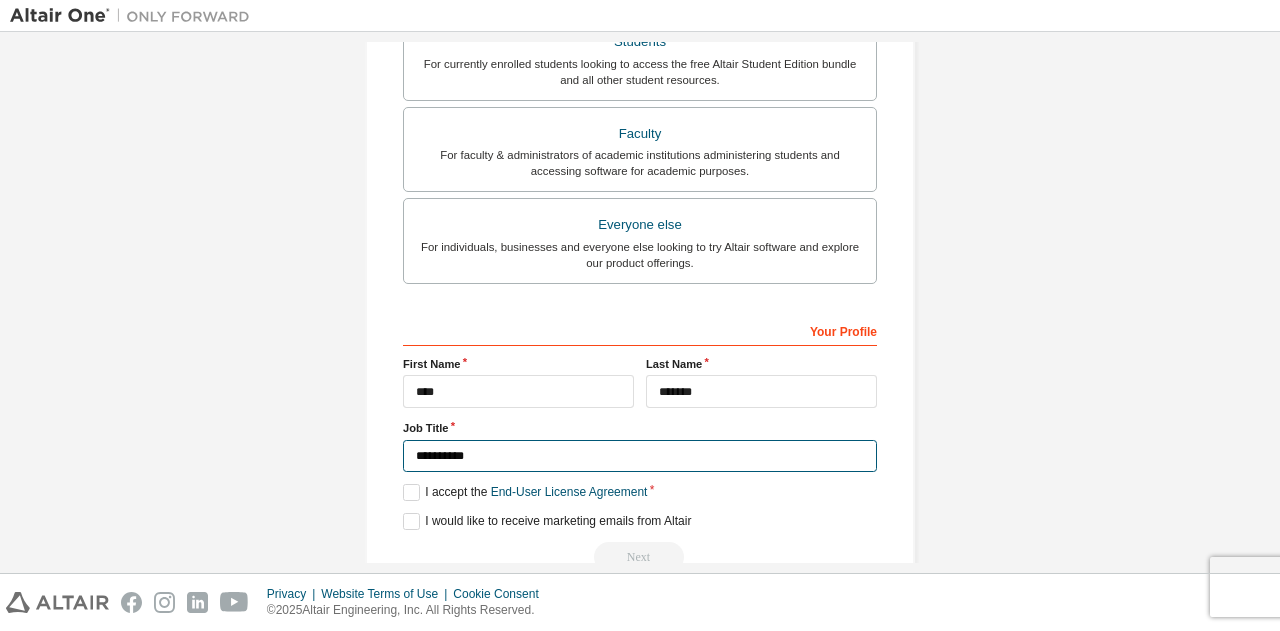 scroll, scrollTop: 532, scrollLeft: 0, axis: vertical 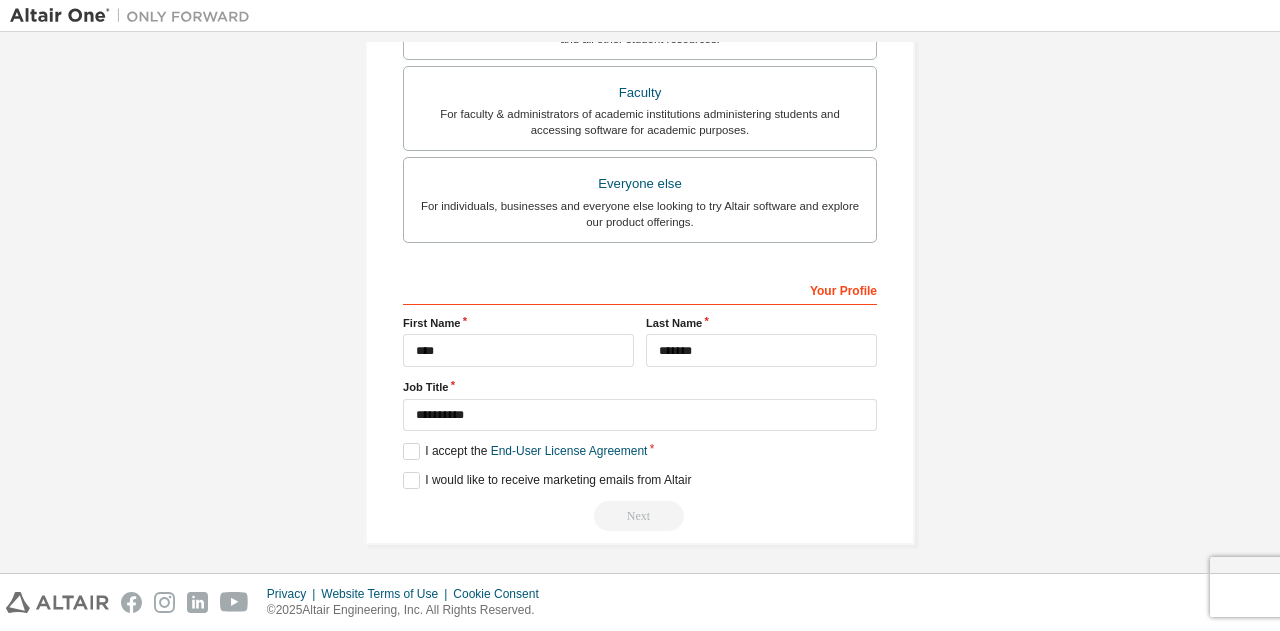 click on "**********" at bounding box center [640, 402] 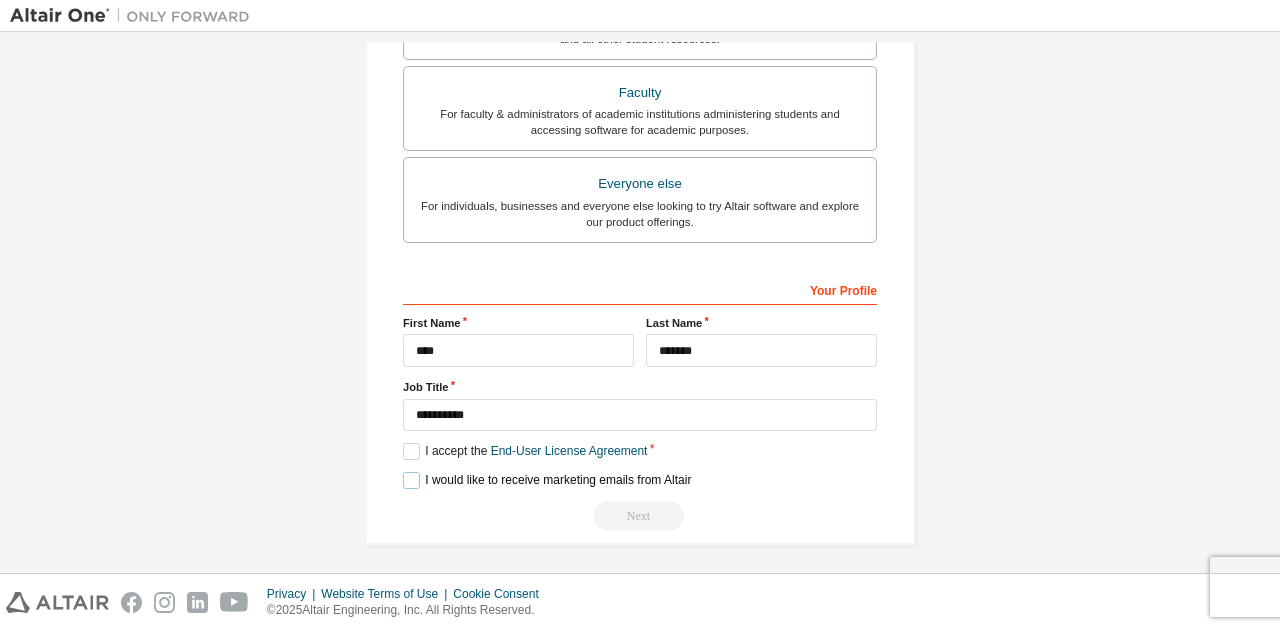click on "I would like to receive marketing emails from Altair" at bounding box center [547, 480] 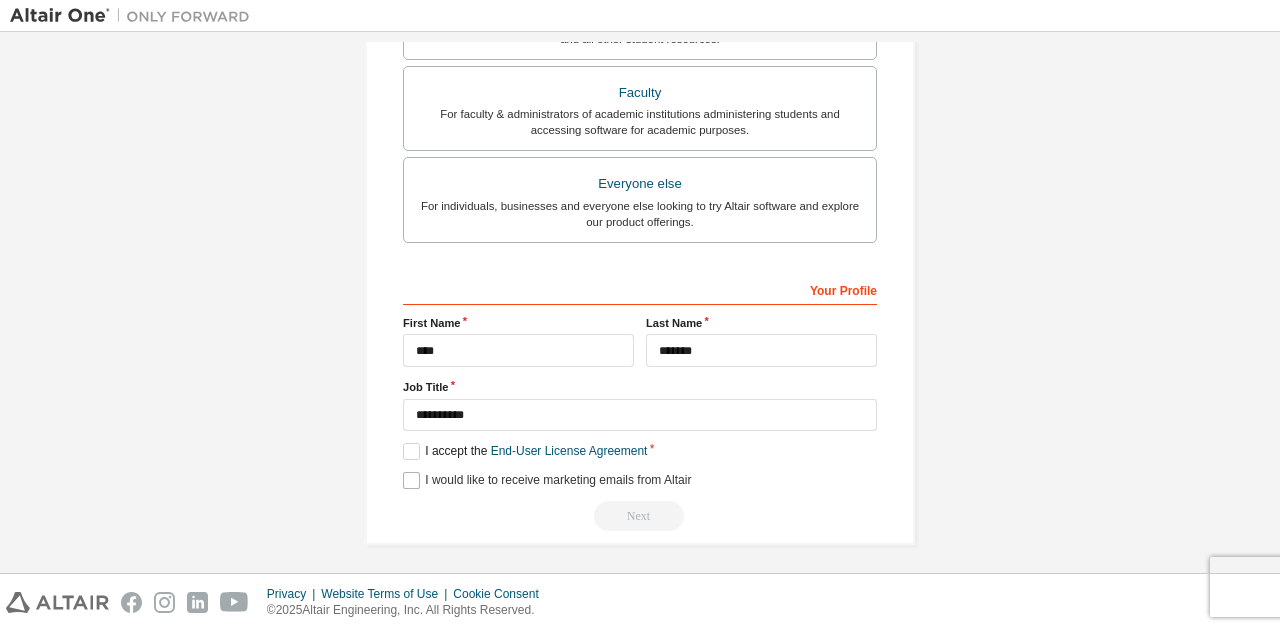drag, startPoint x: 625, startPoint y: 497, endPoint x: 626, endPoint y: 477, distance: 20.024984 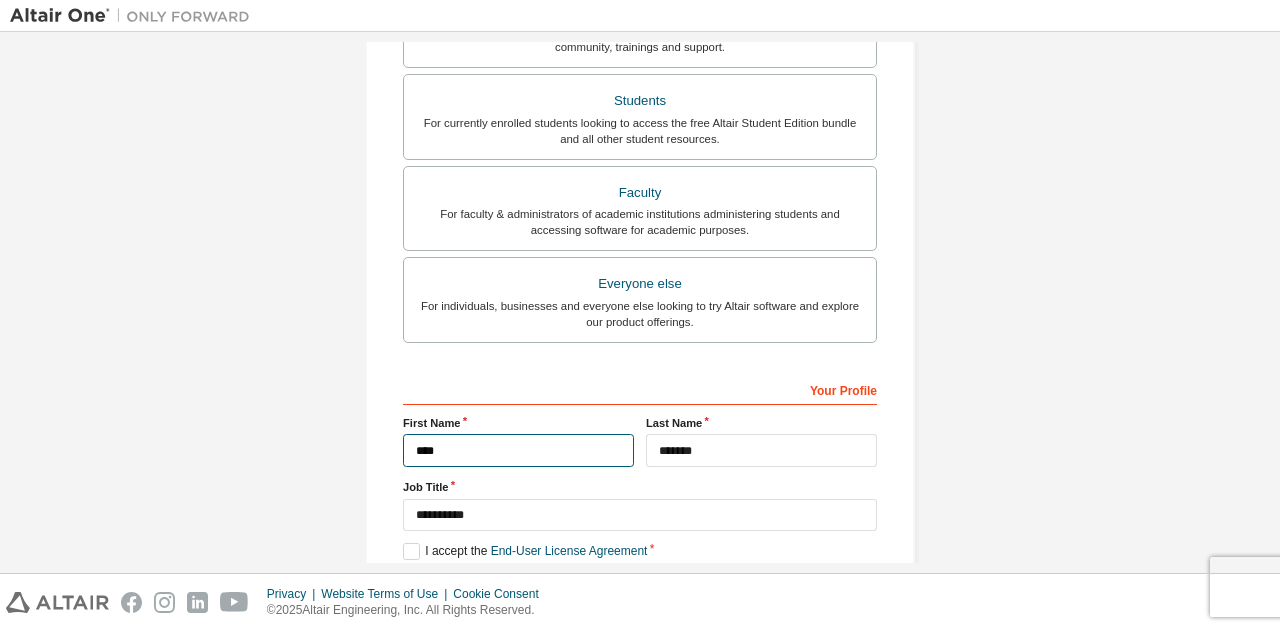 click on "****" at bounding box center (518, 450) 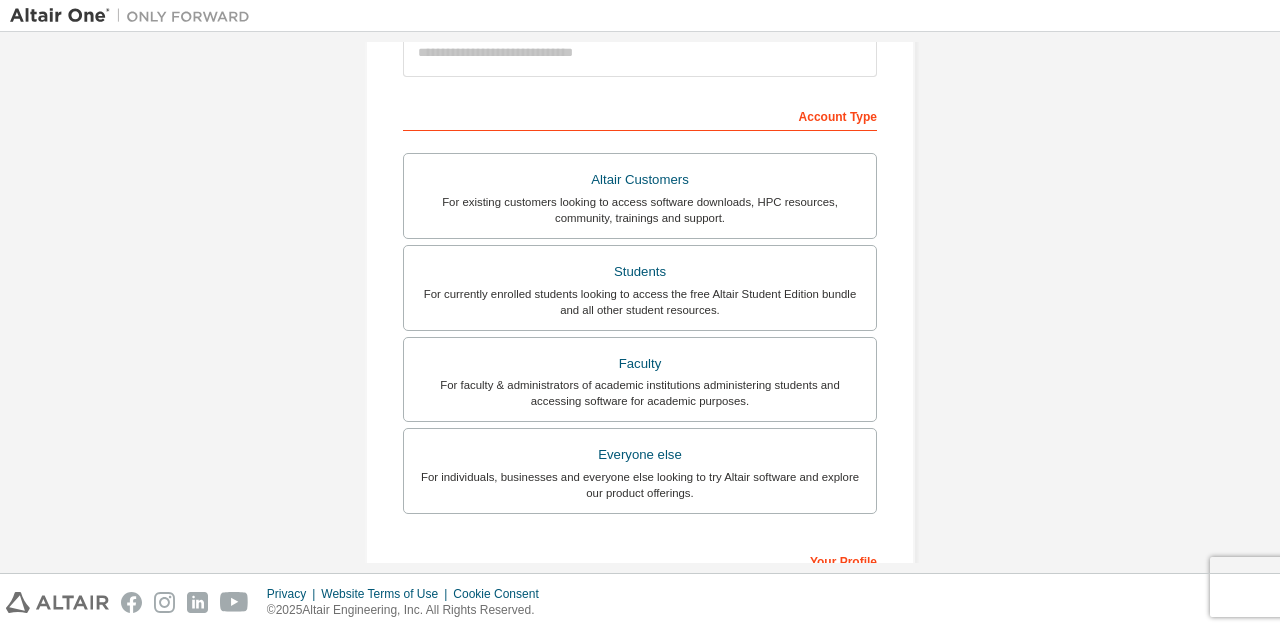 scroll, scrollTop: 0, scrollLeft: 0, axis: both 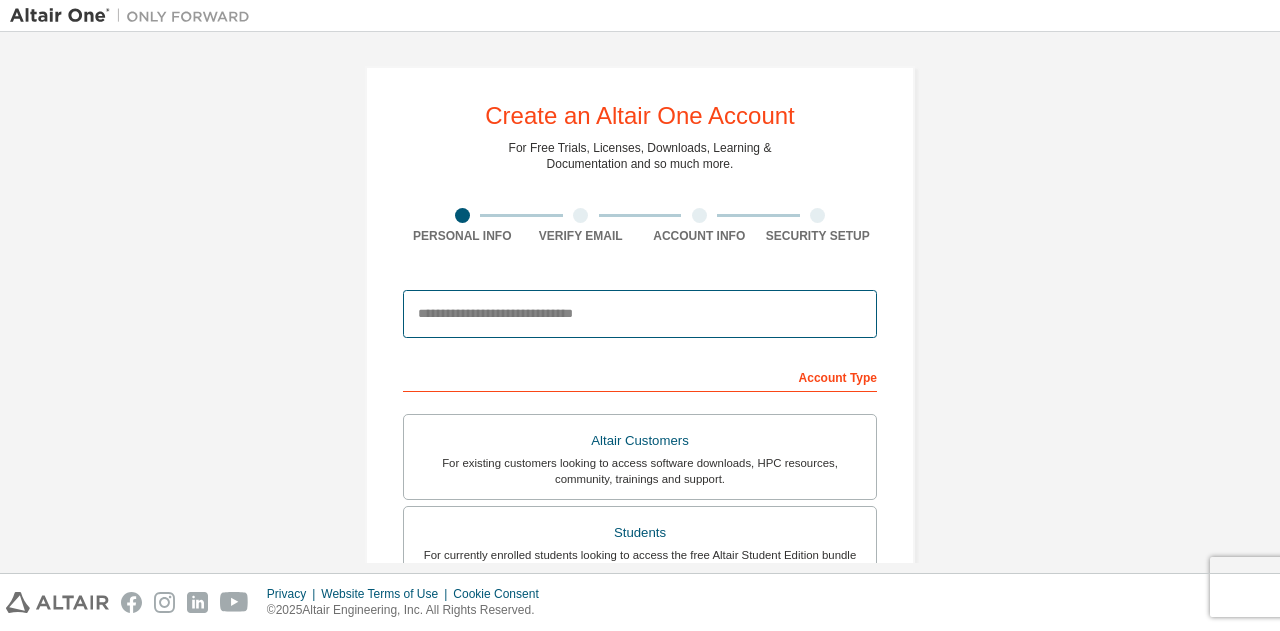 click at bounding box center [640, 314] 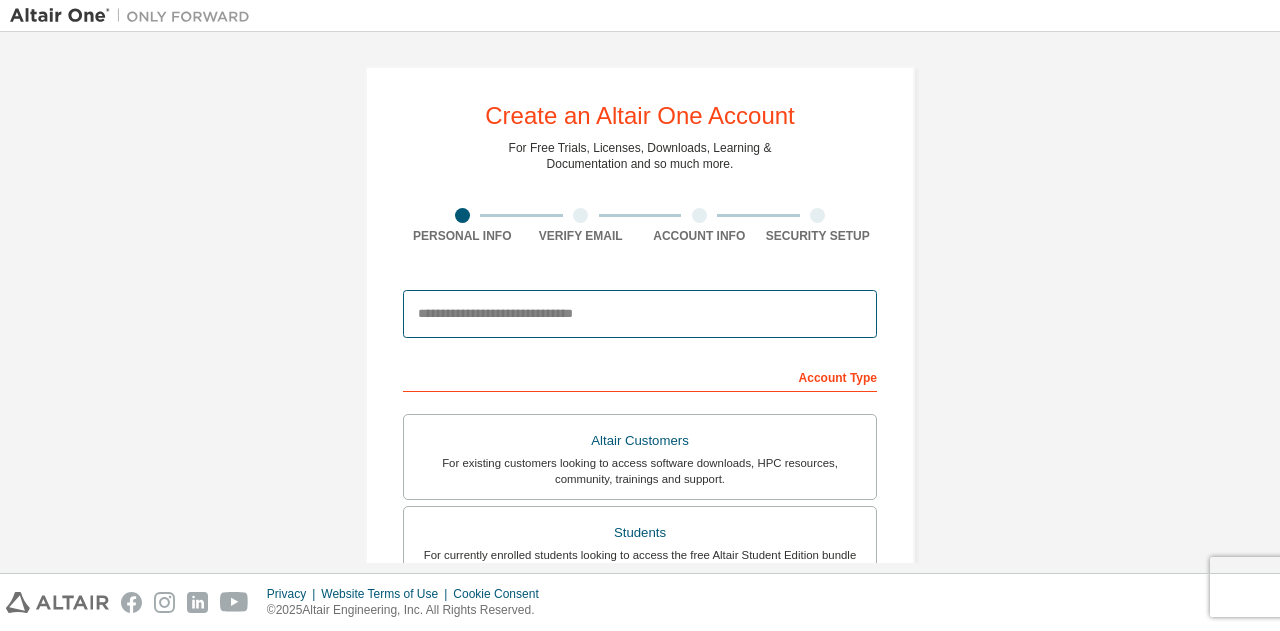 type on "**********" 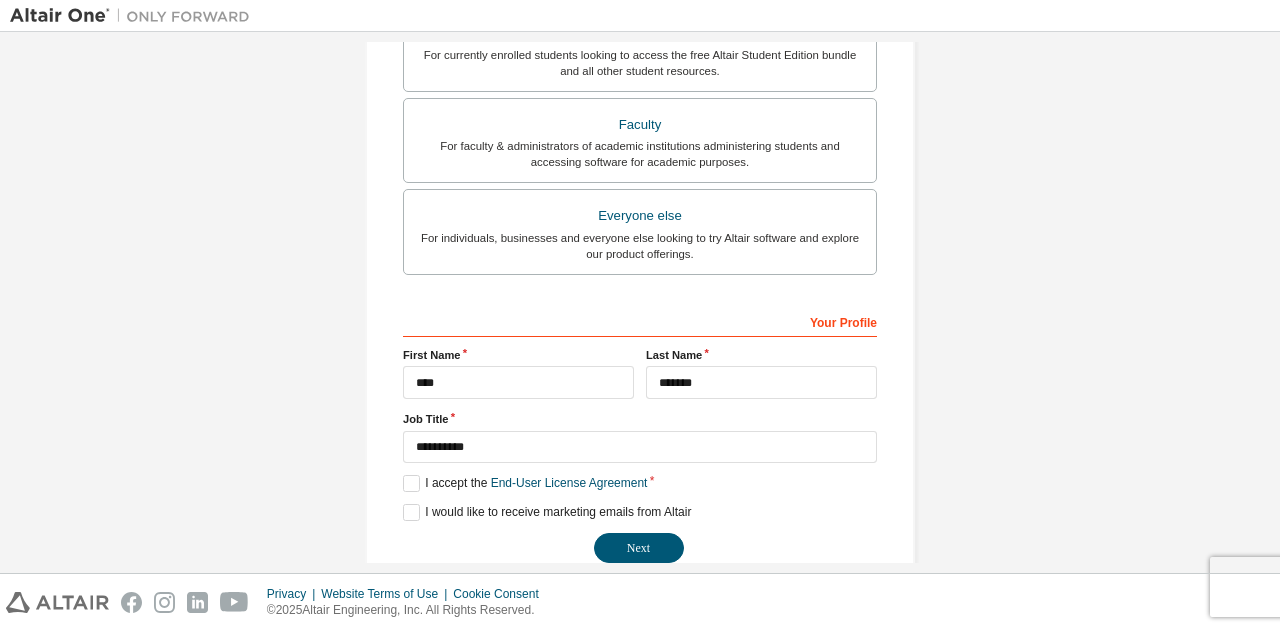 scroll, scrollTop: 532, scrollLeft: 0, axis: vertical 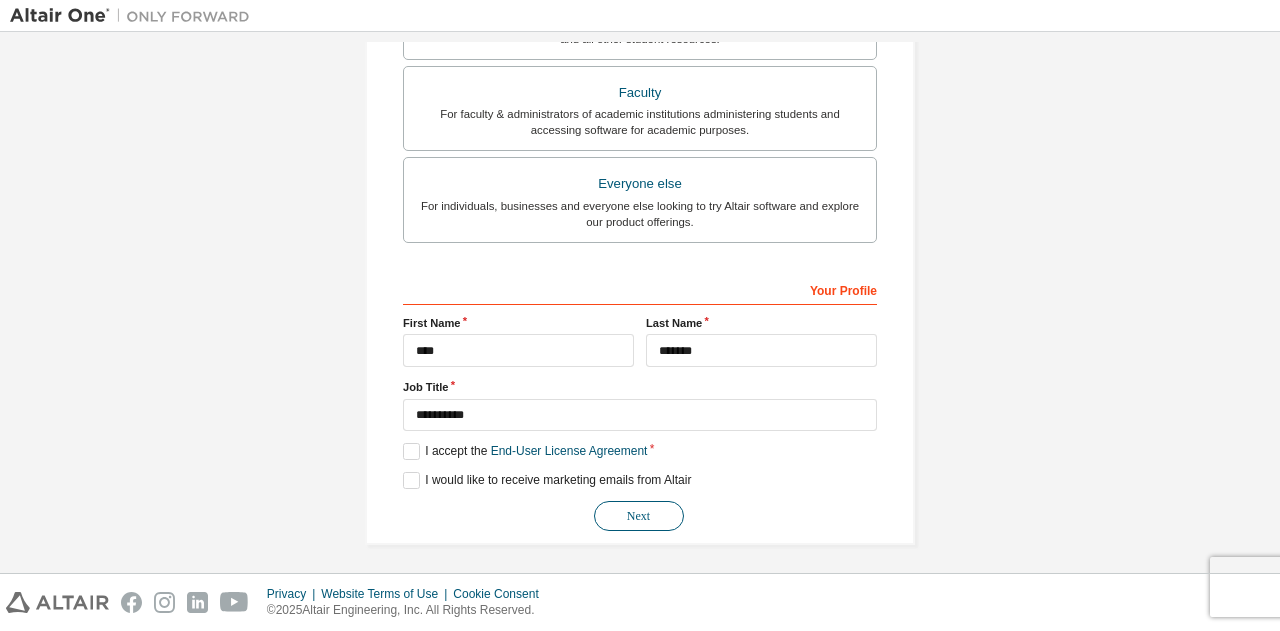 click on "Next" at bounding box center (639, 516) 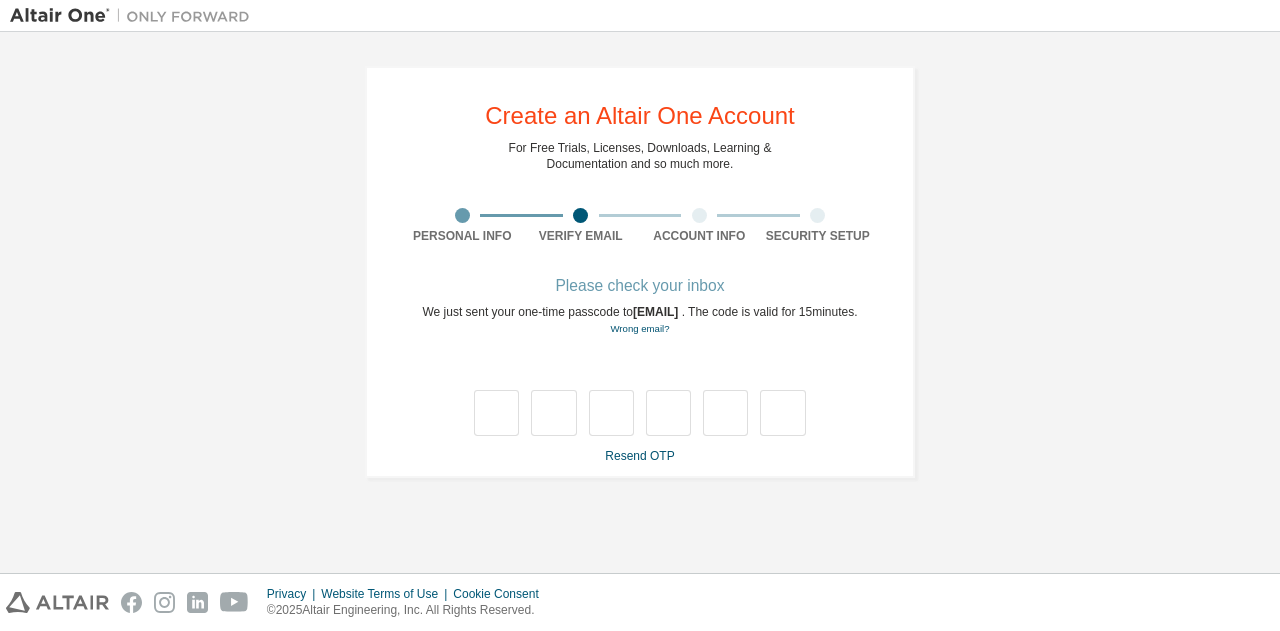 scroll, scrollTop: 0, scrollLeft: 0, axis: both 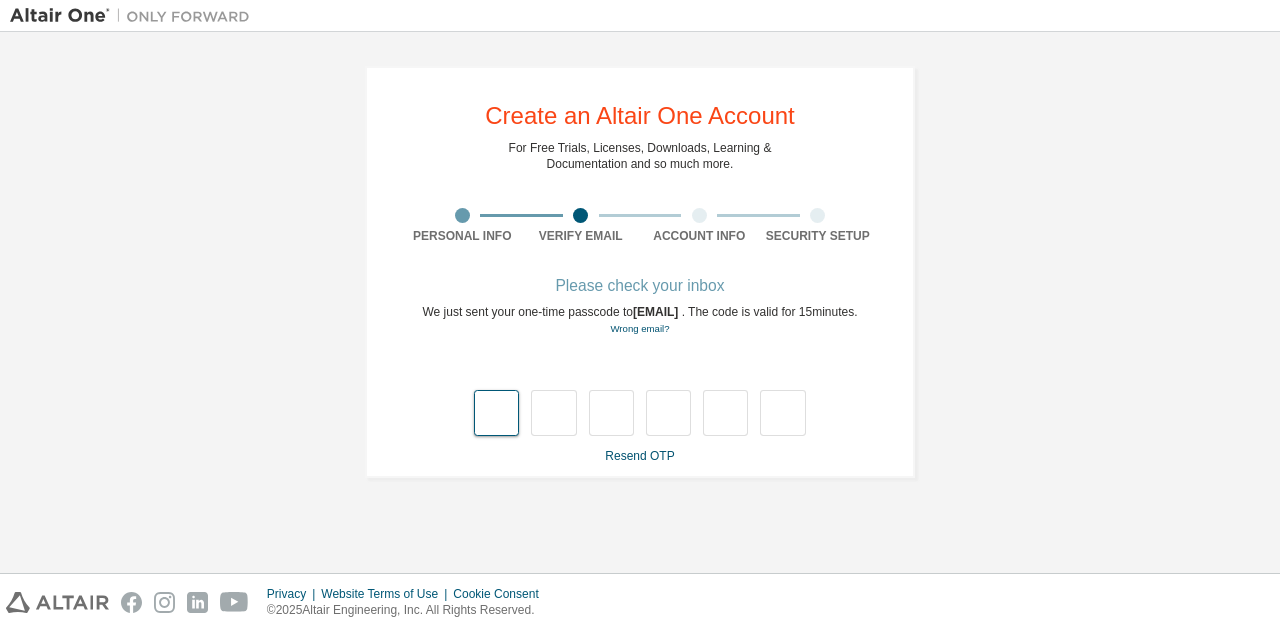 type on "*" 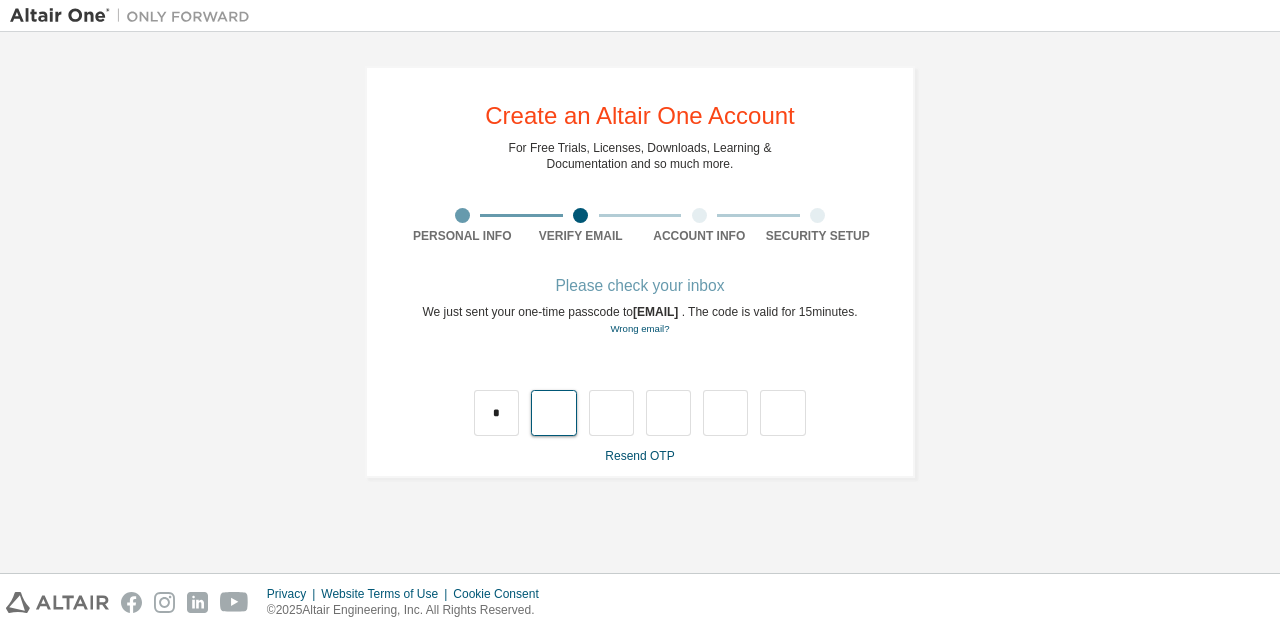 type on "*" 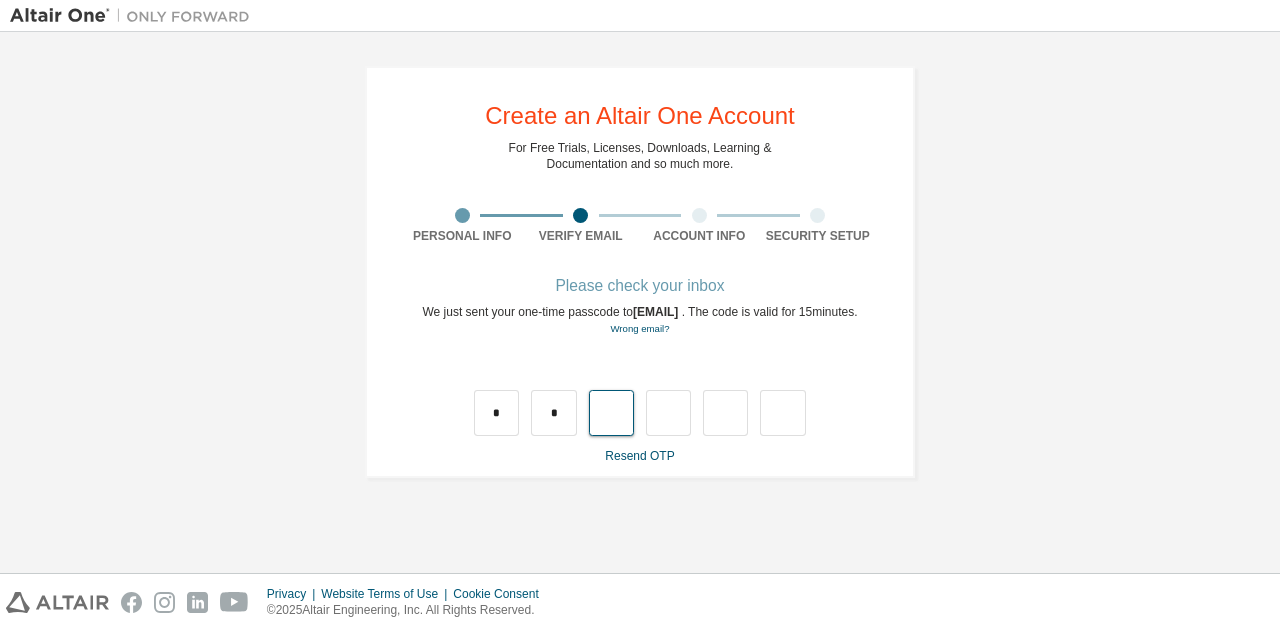 type on "*" 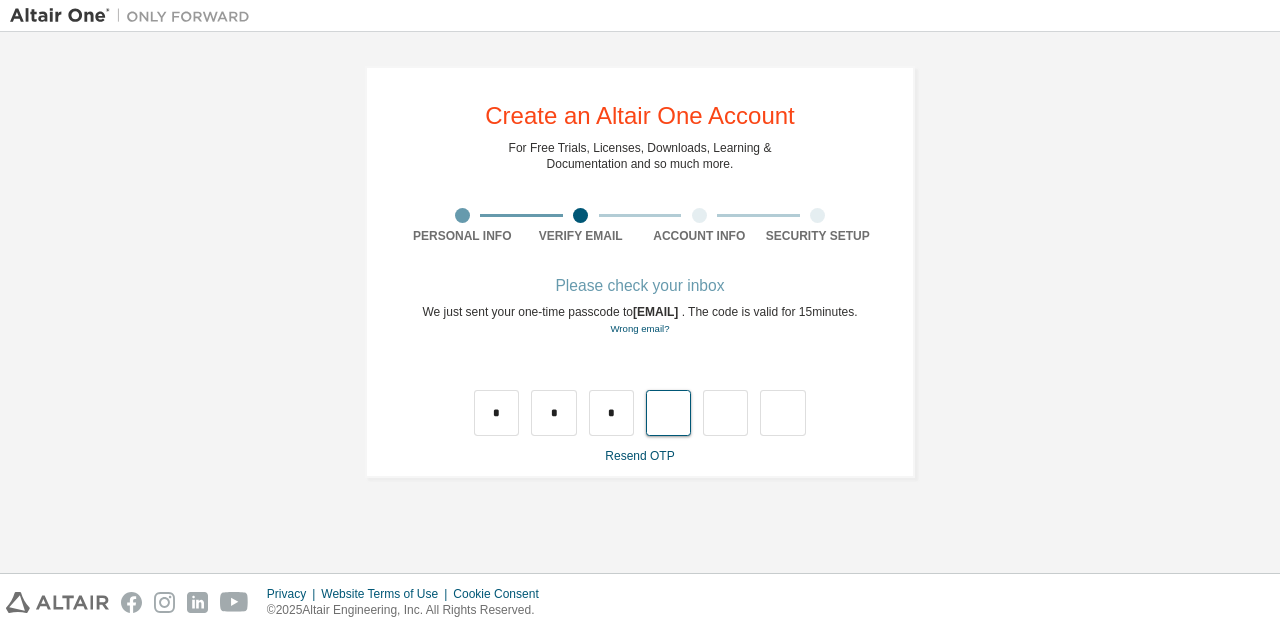 type on "*" 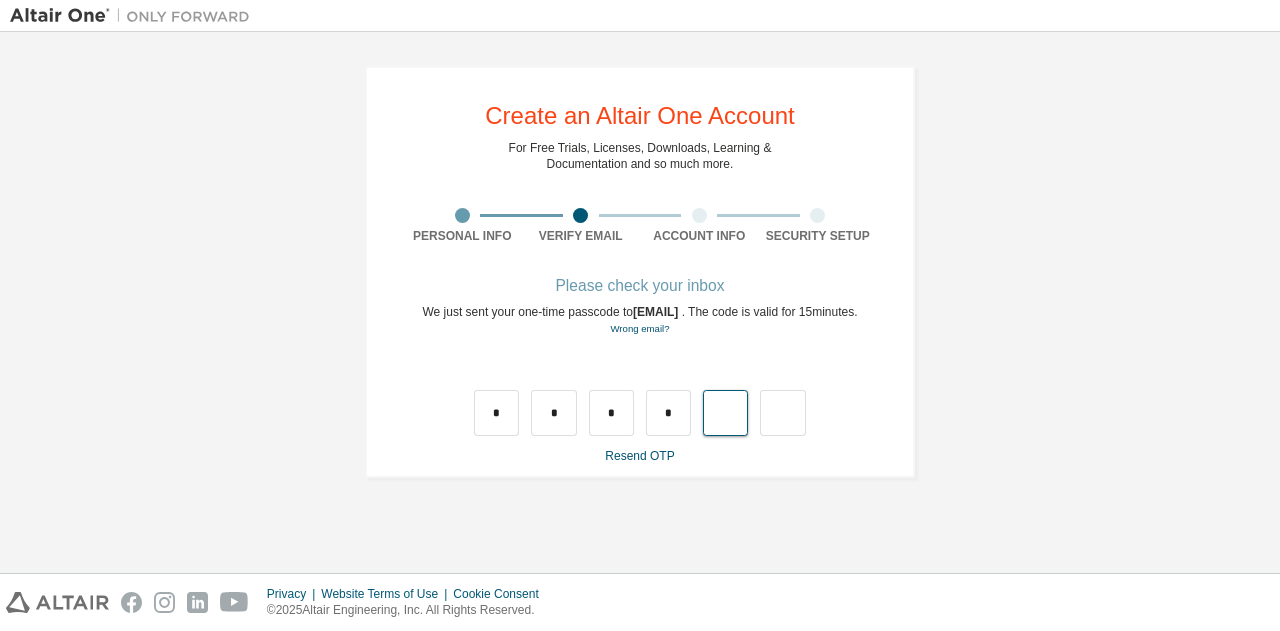 type on "*" 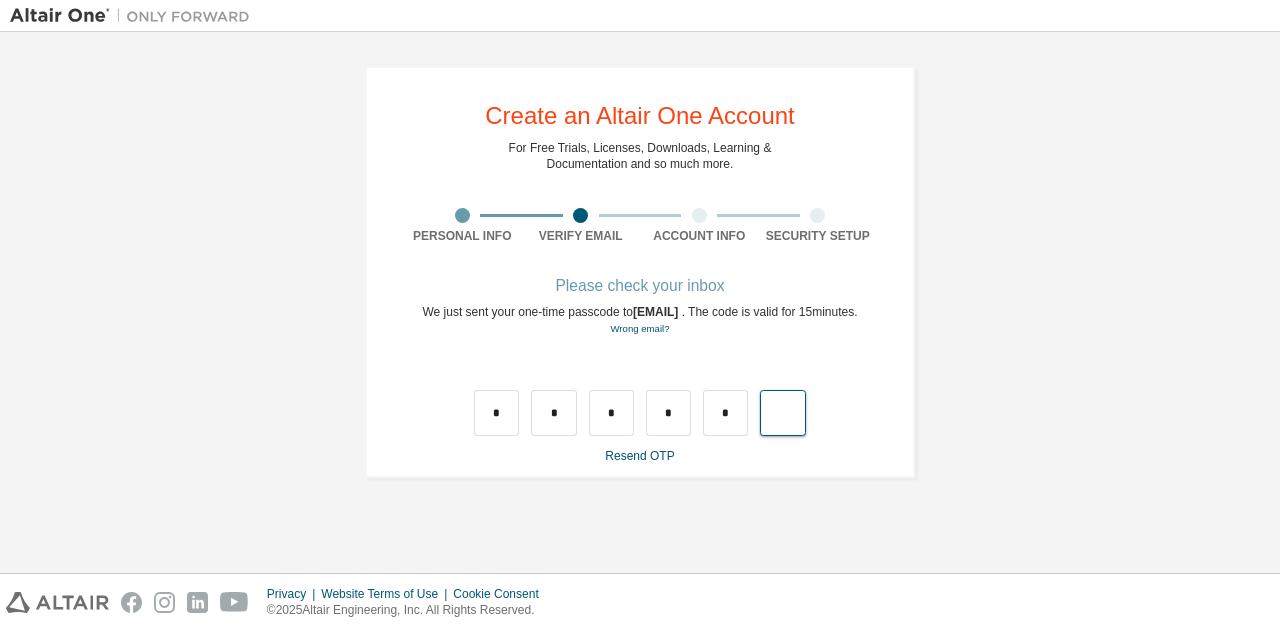 type on "*" 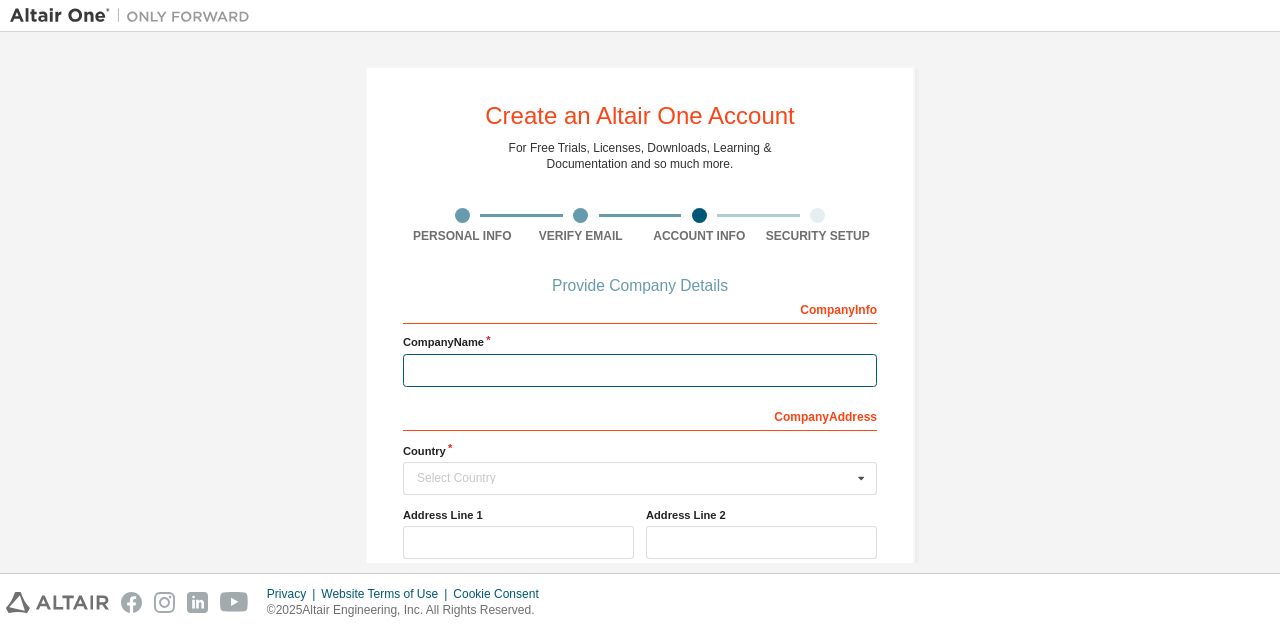 click at bounding box center (640, 370) 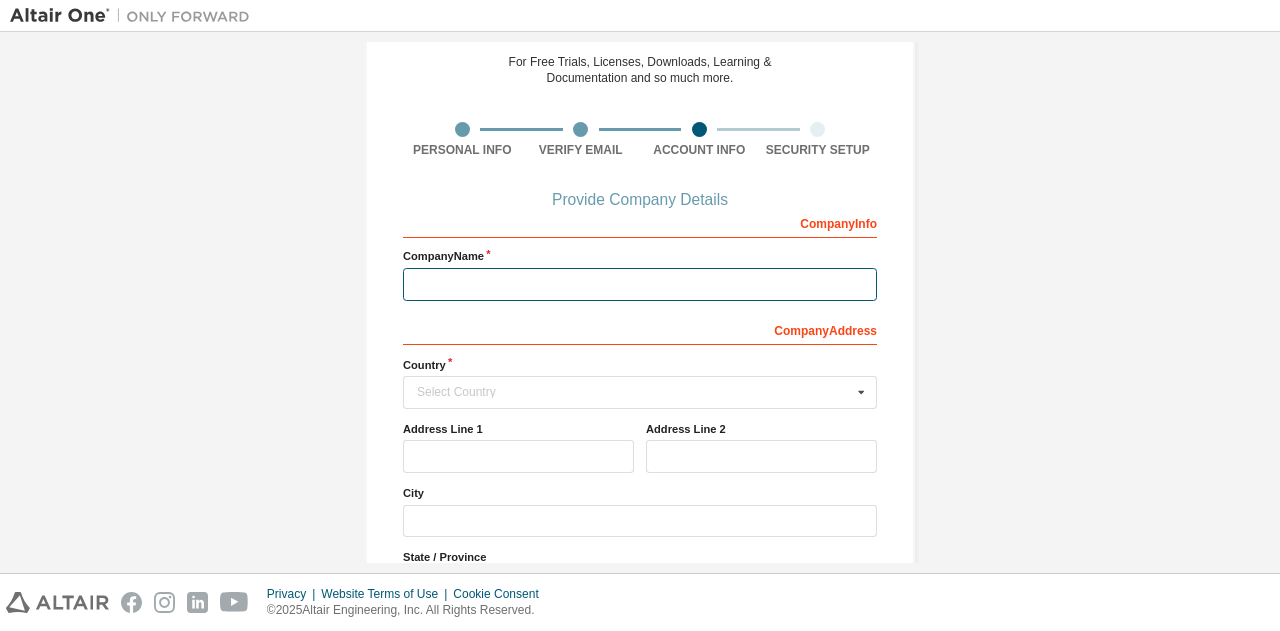 scroll, scrollTop: 77, scrollLeft: 0, axis: vertical 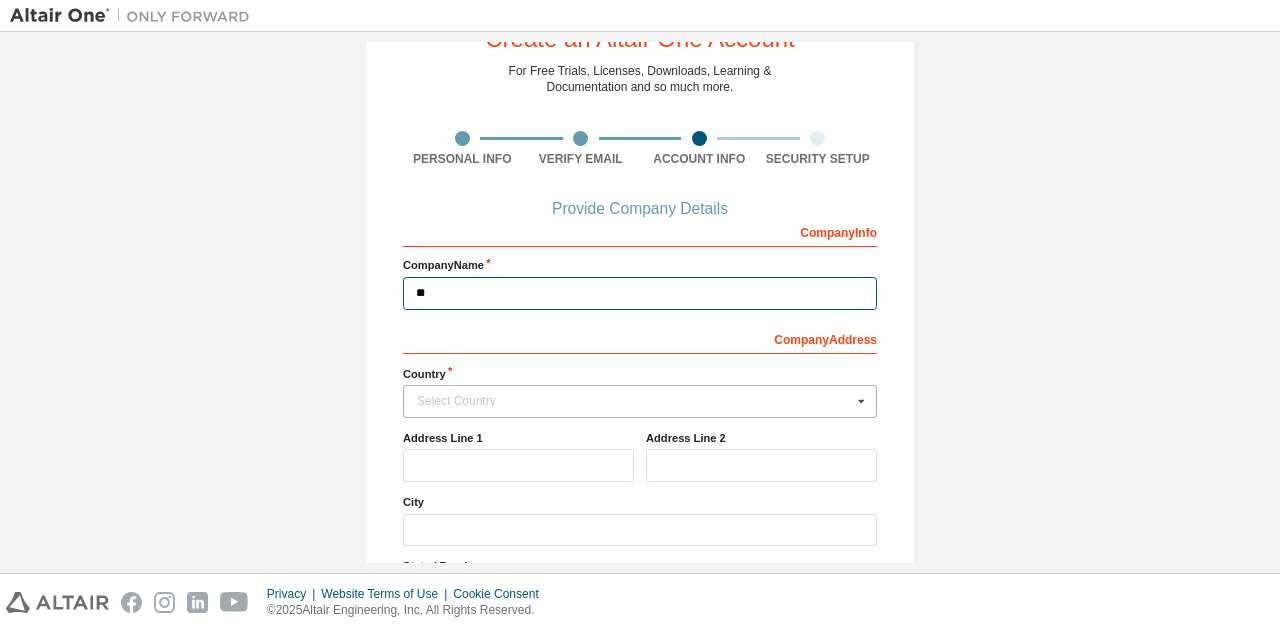 type on "**" 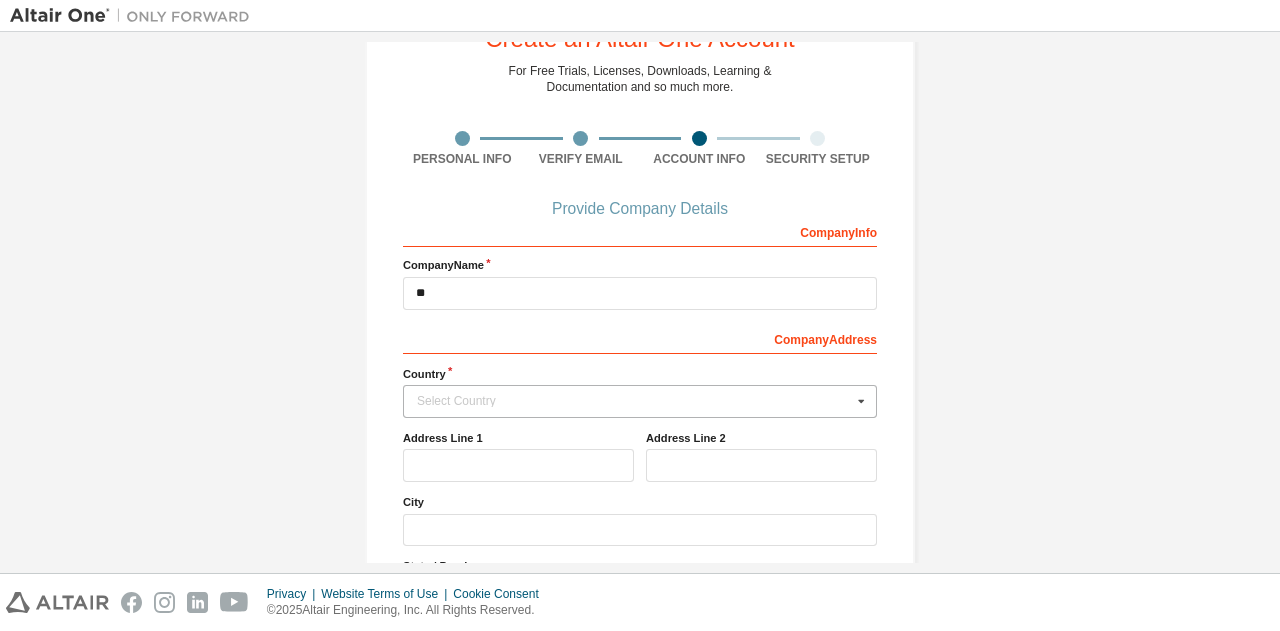 click on "Select Country" at bounding box center (634, 401) 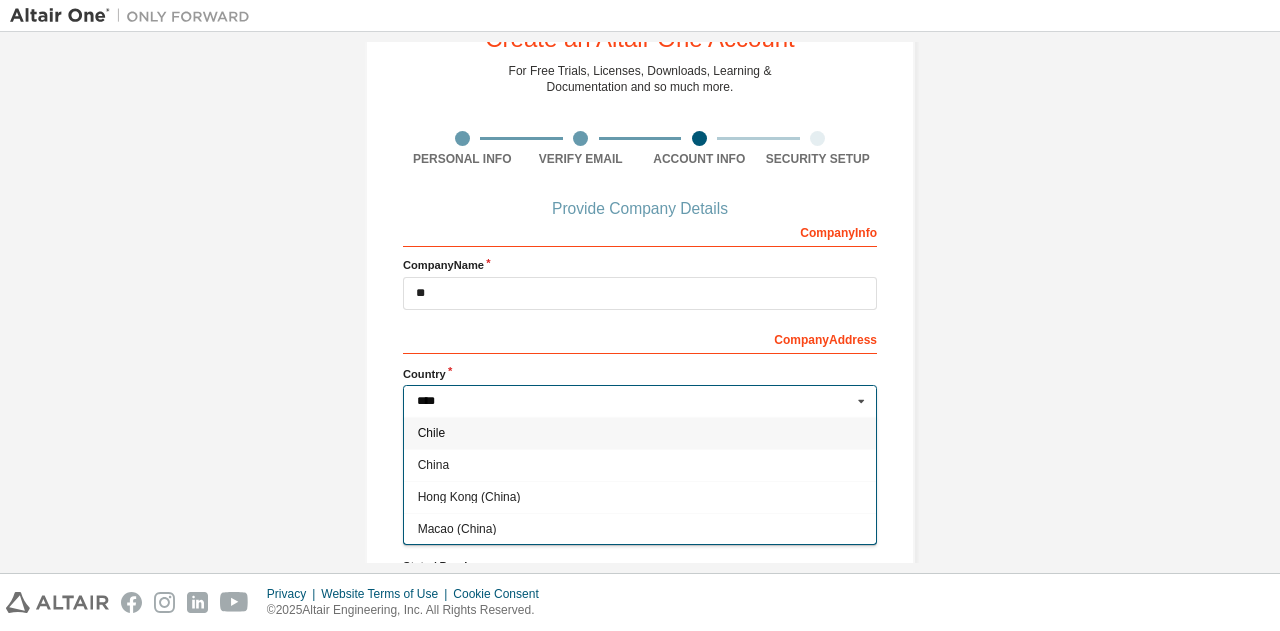 type on "*****" 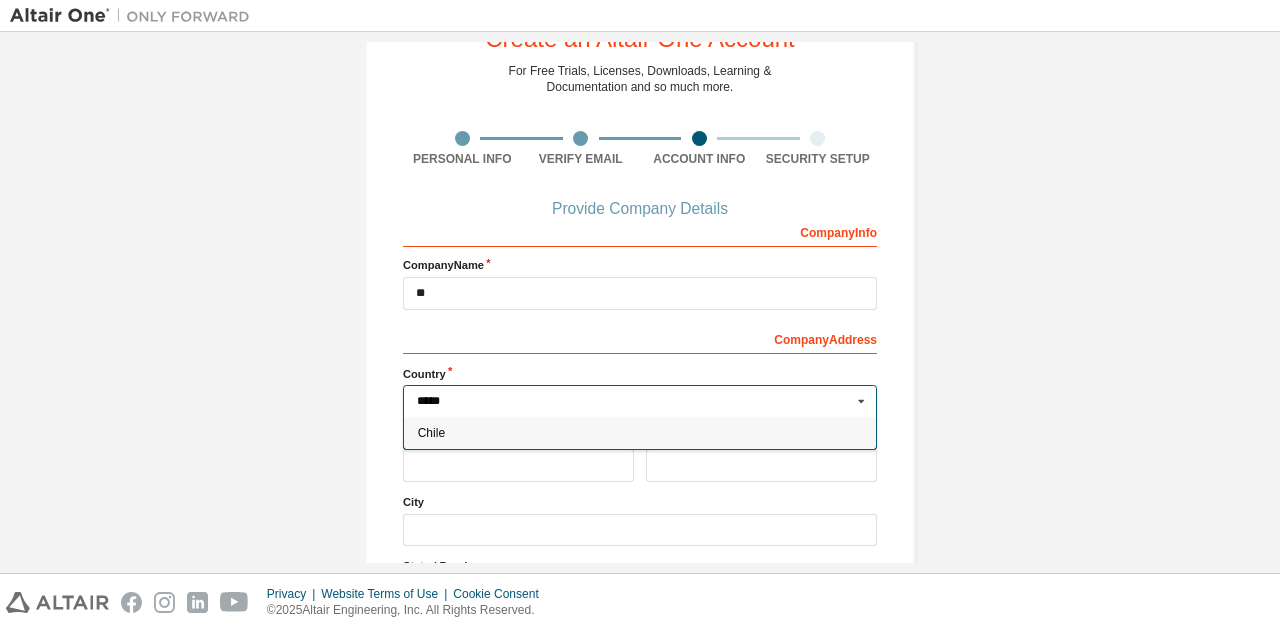 type on "***" 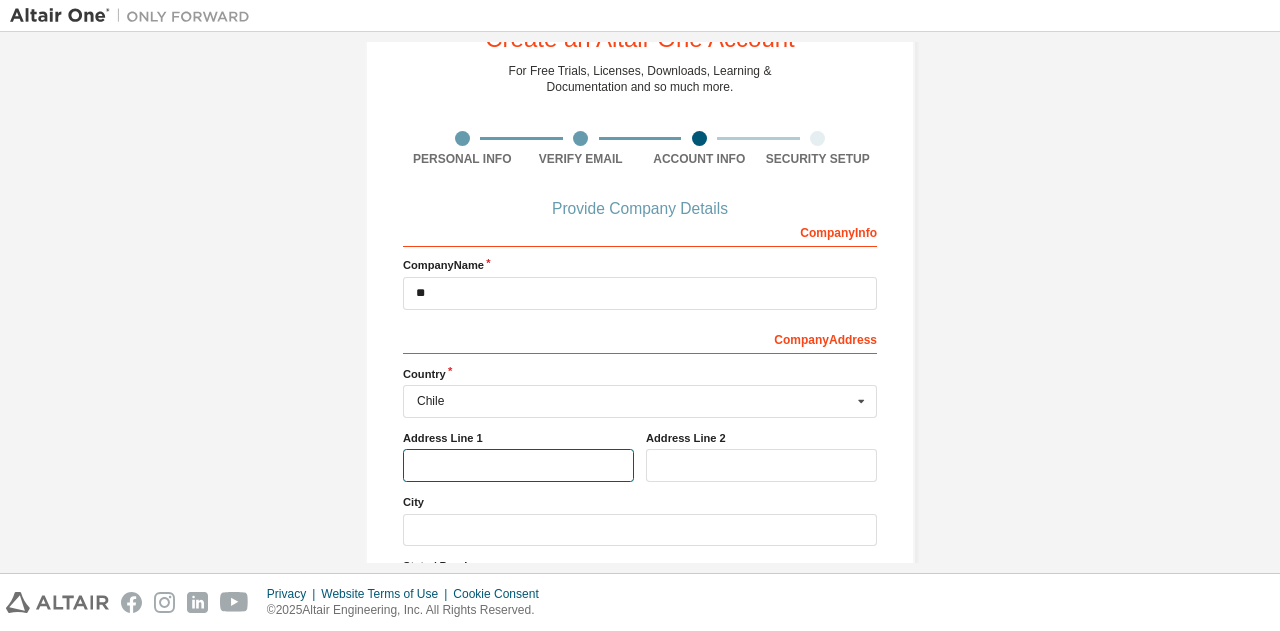 click at bounding box center [518, 465] 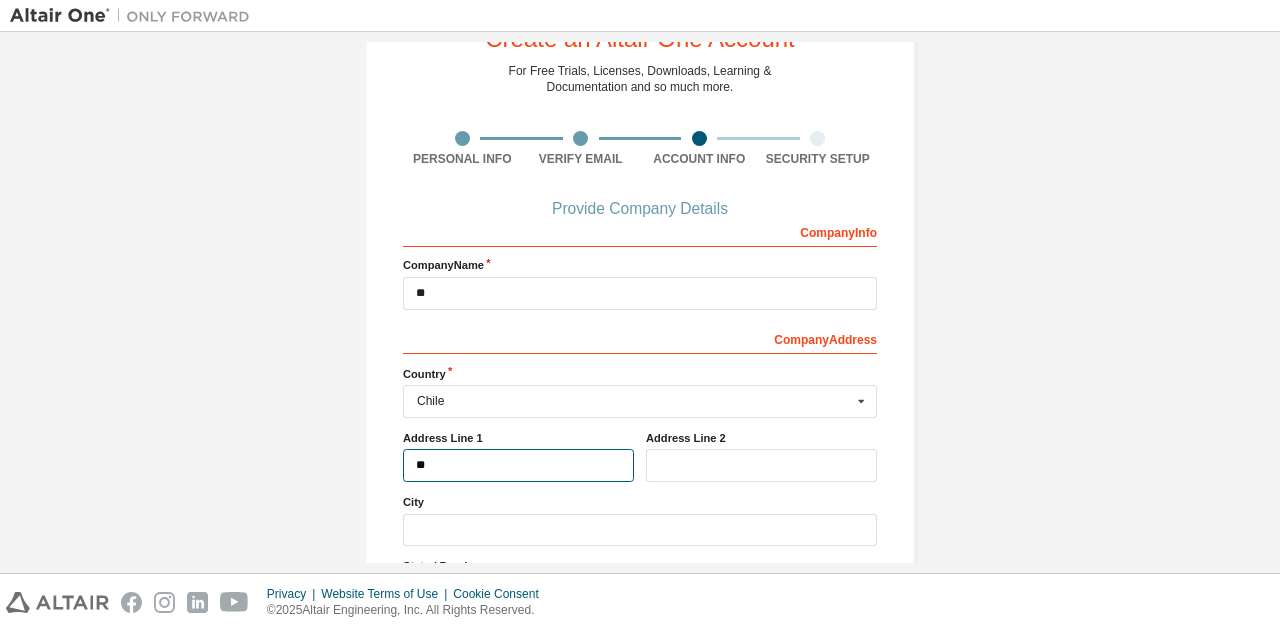type on "*" 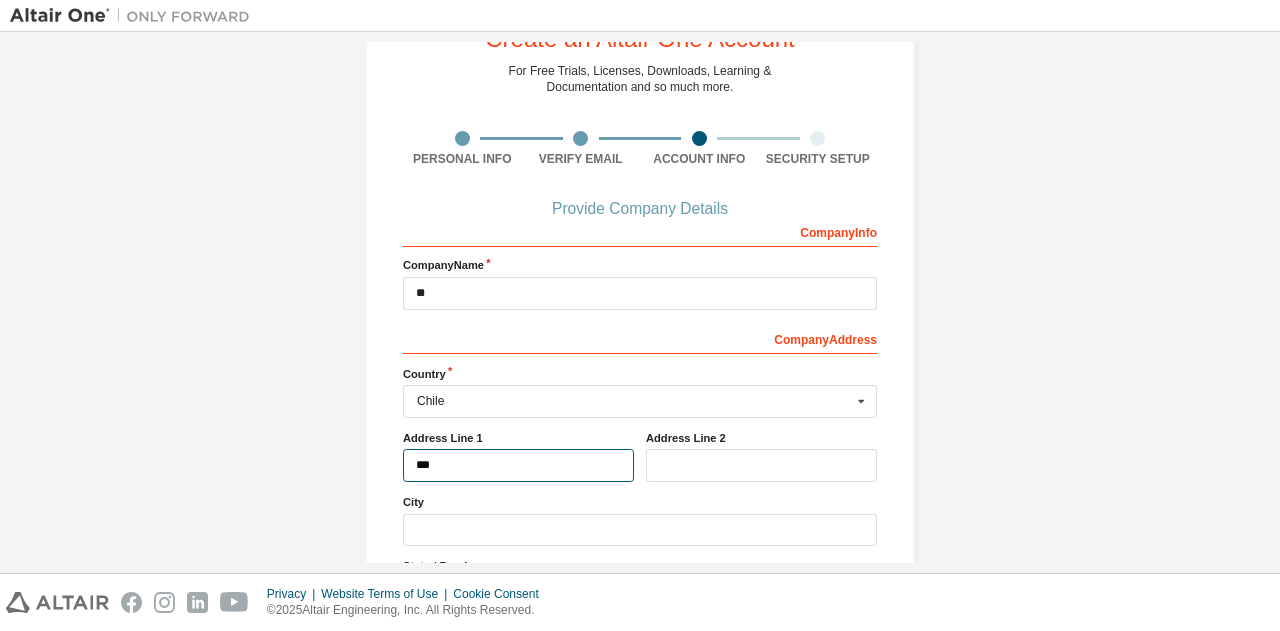 type on "***" 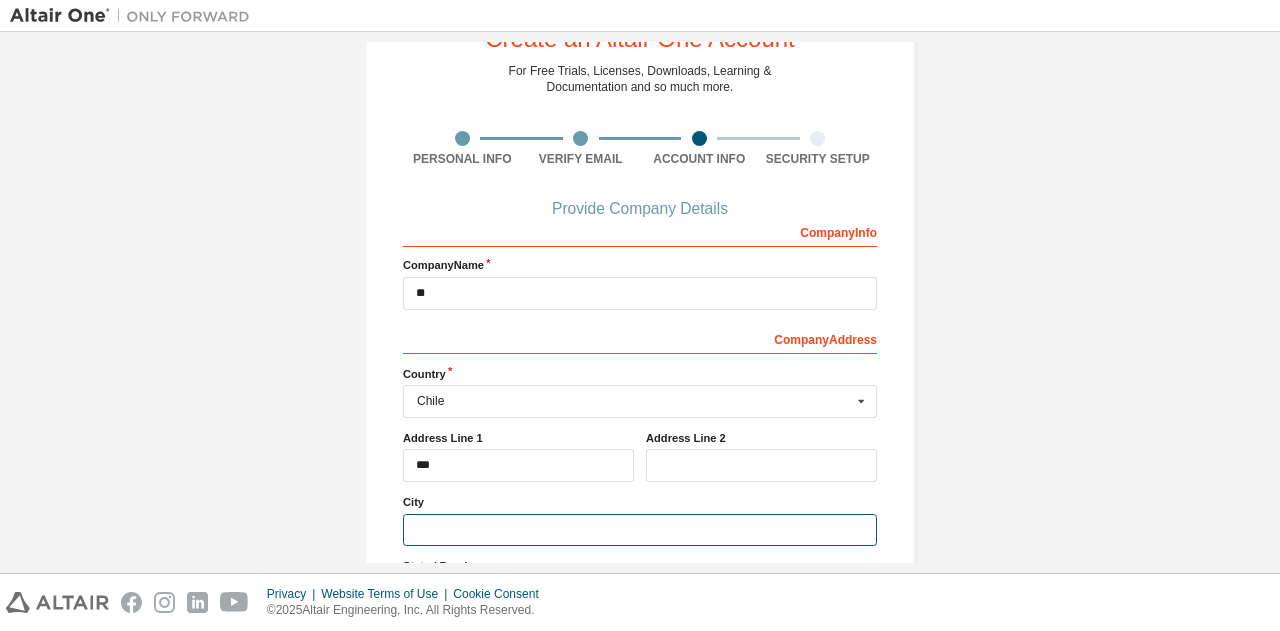 click at bounding box center (640, 530) 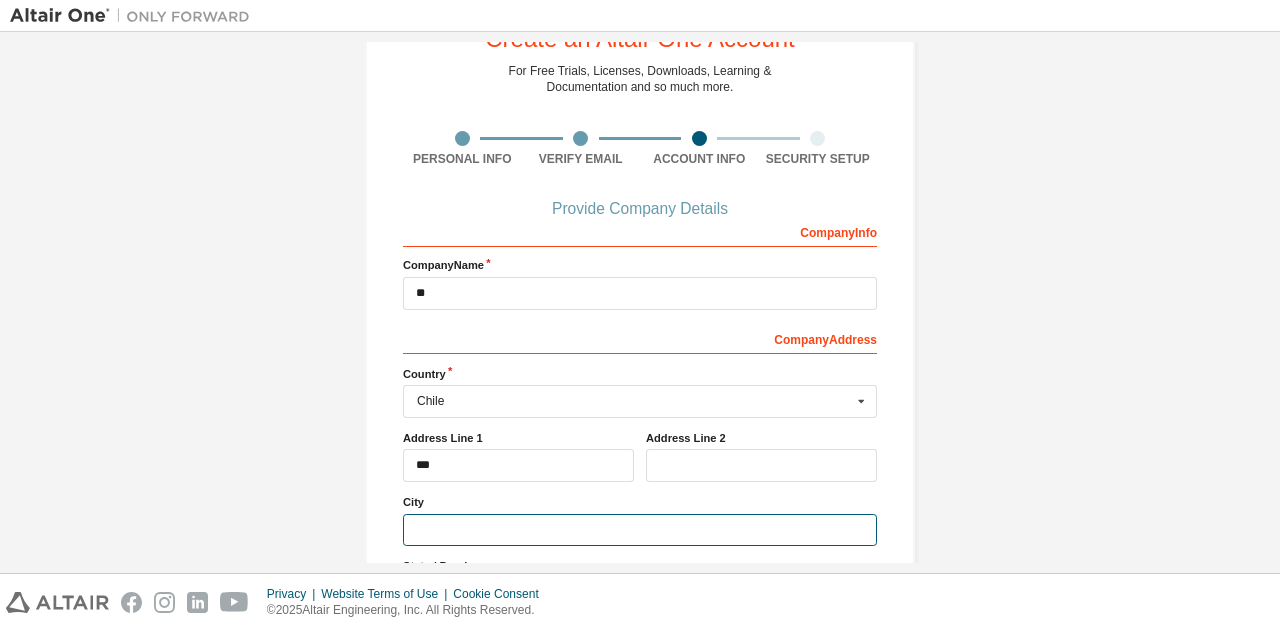 type on "********" 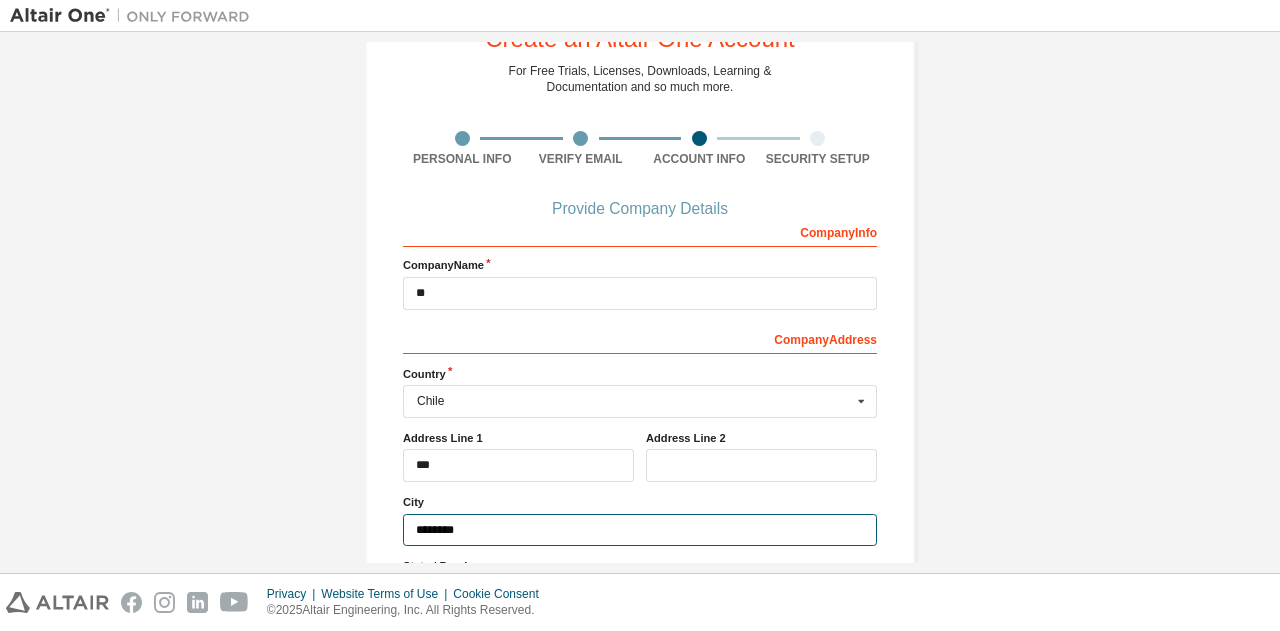 scroll, scrollTop: 277, scrollLeft: 0, axis: vertical 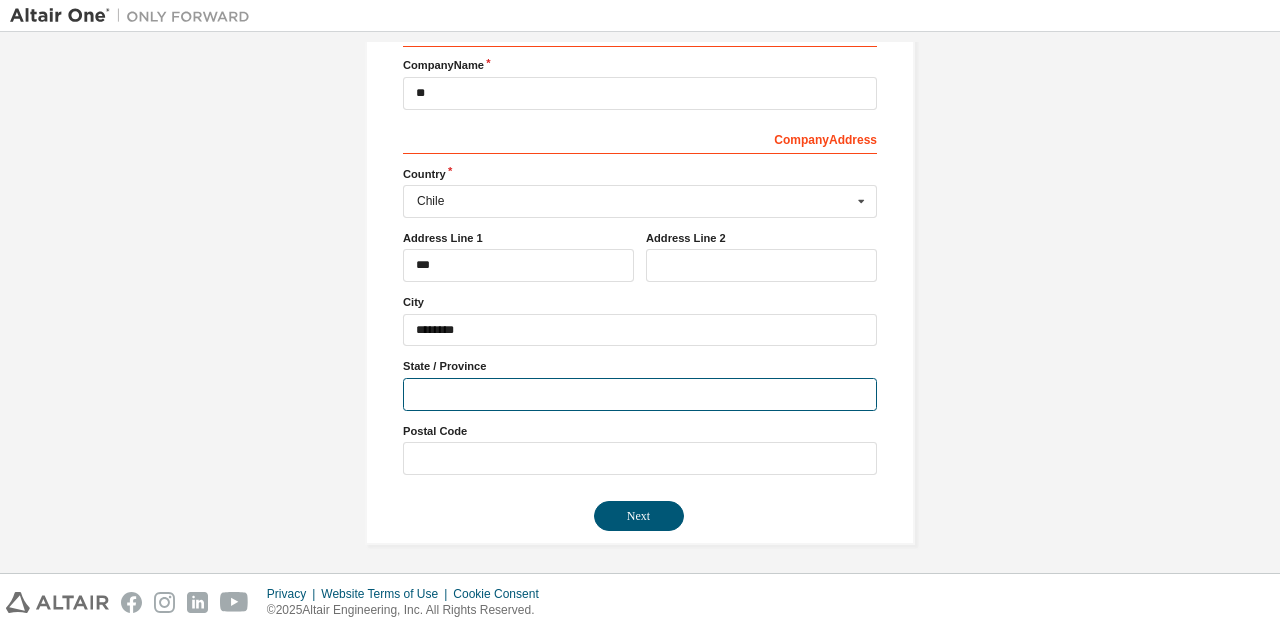 click at bounding box center (640, 394) 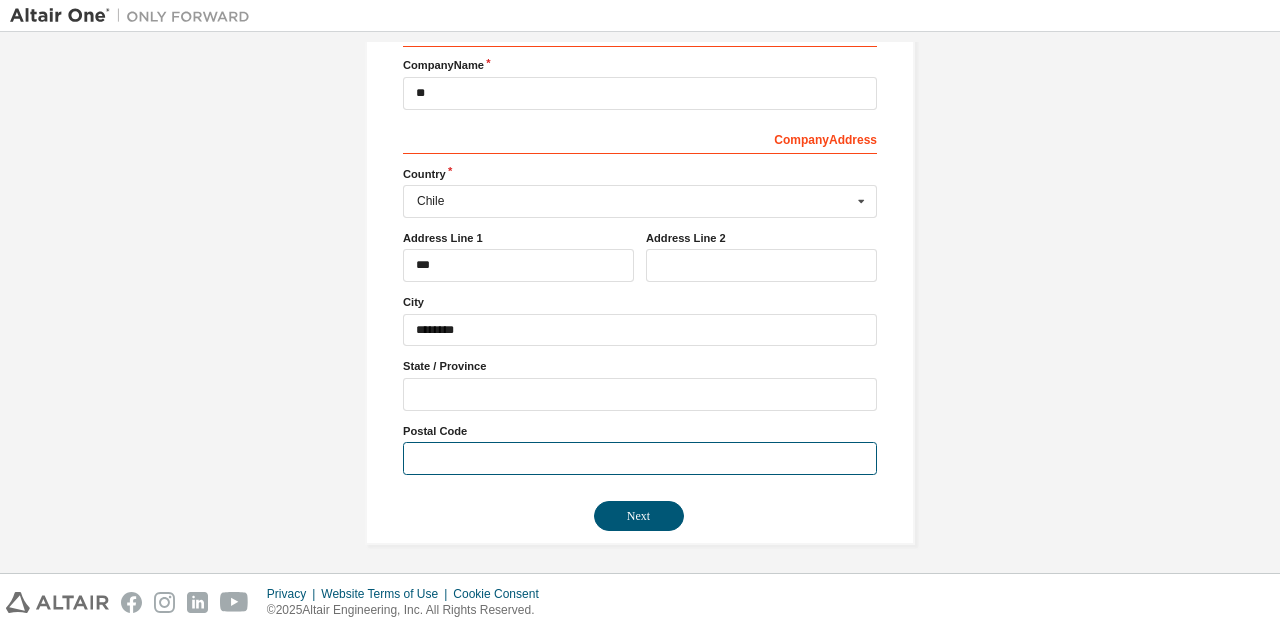 click at bounding box center [640, 458] 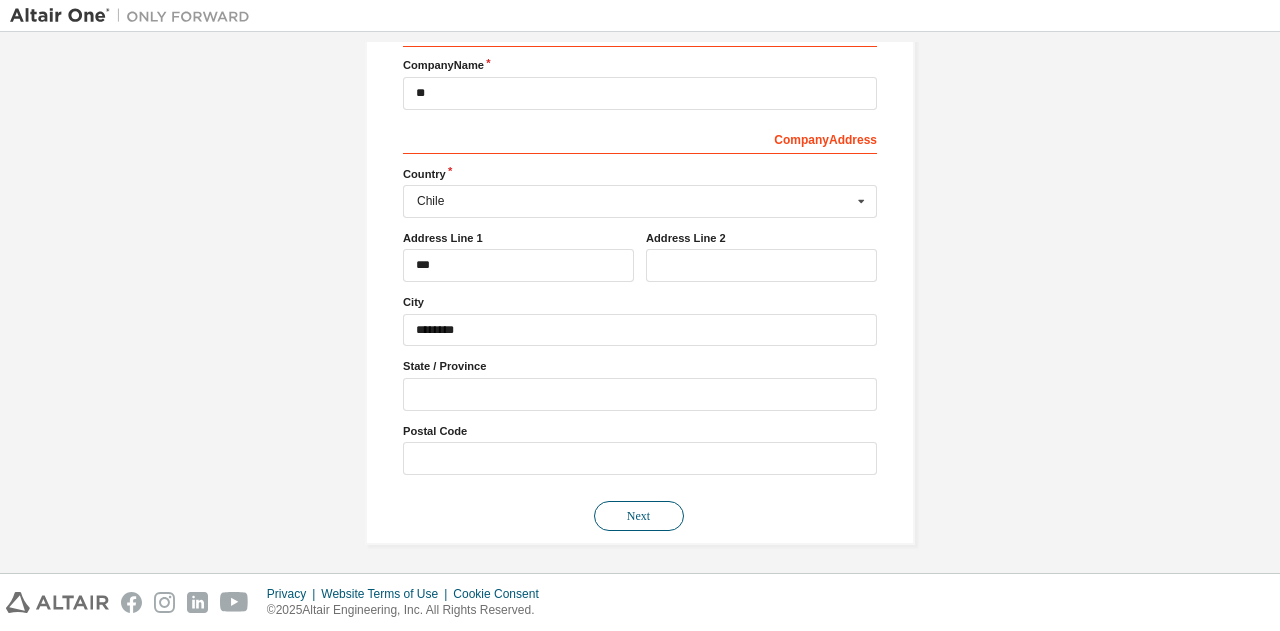 click on "Next" at bounding box center (639, 516) 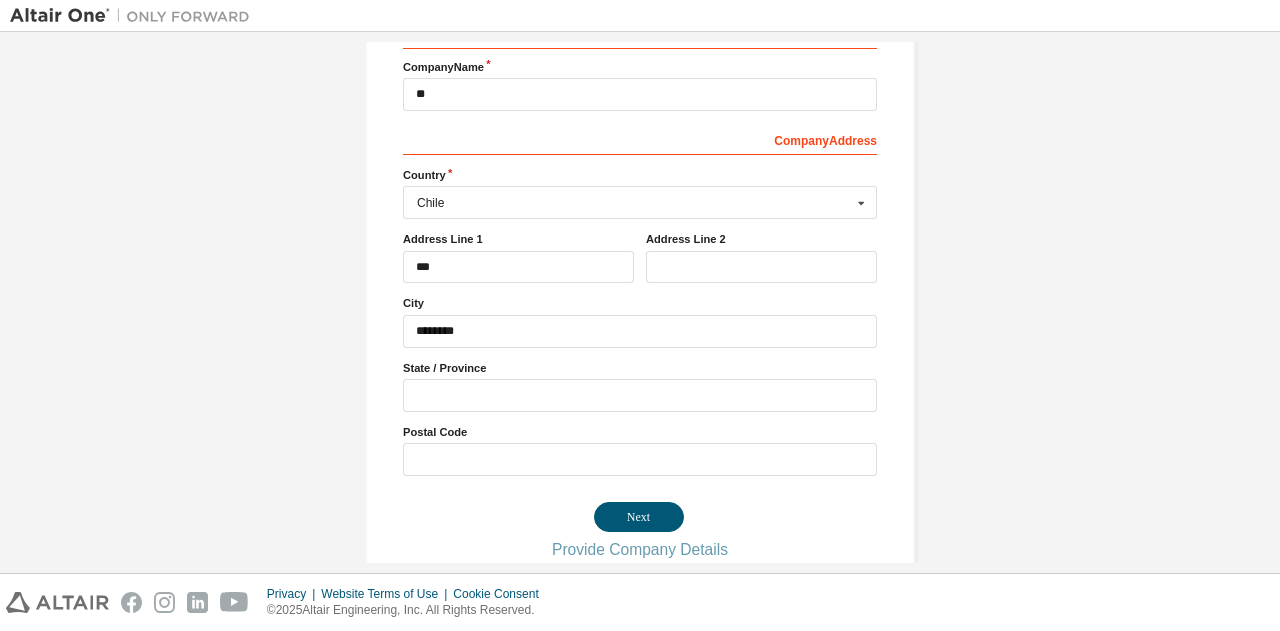 scroll, scrollTop: 0, scrollLeft: 0, axis: both 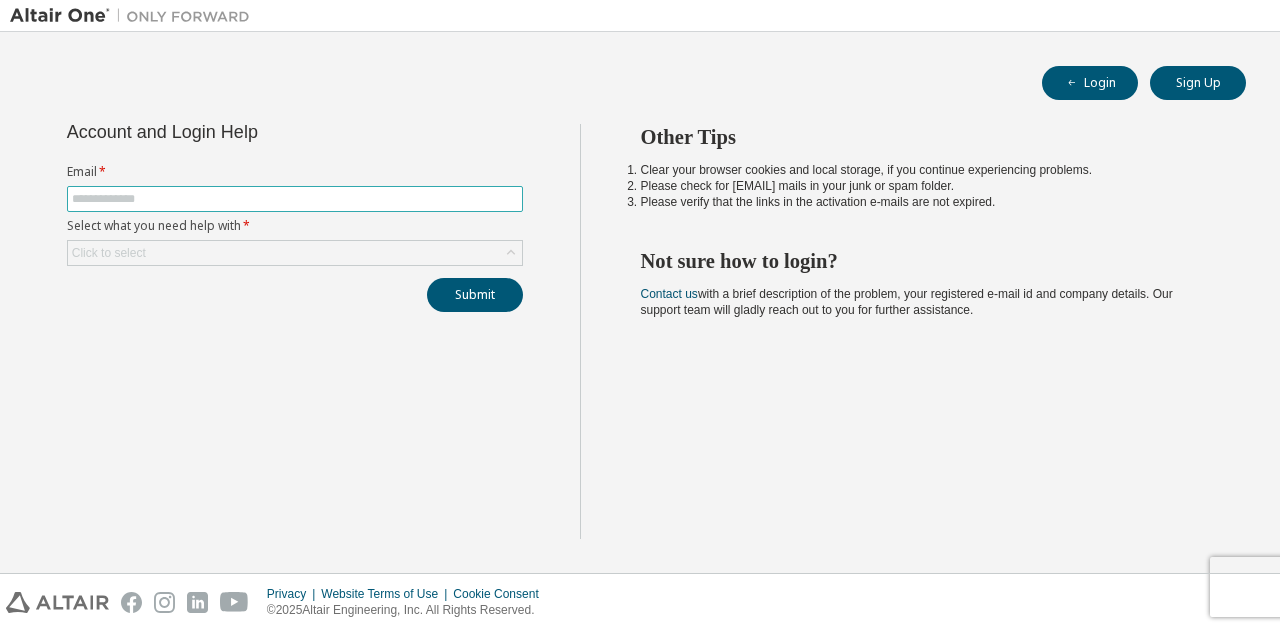 click at bounding box center [295, 199] 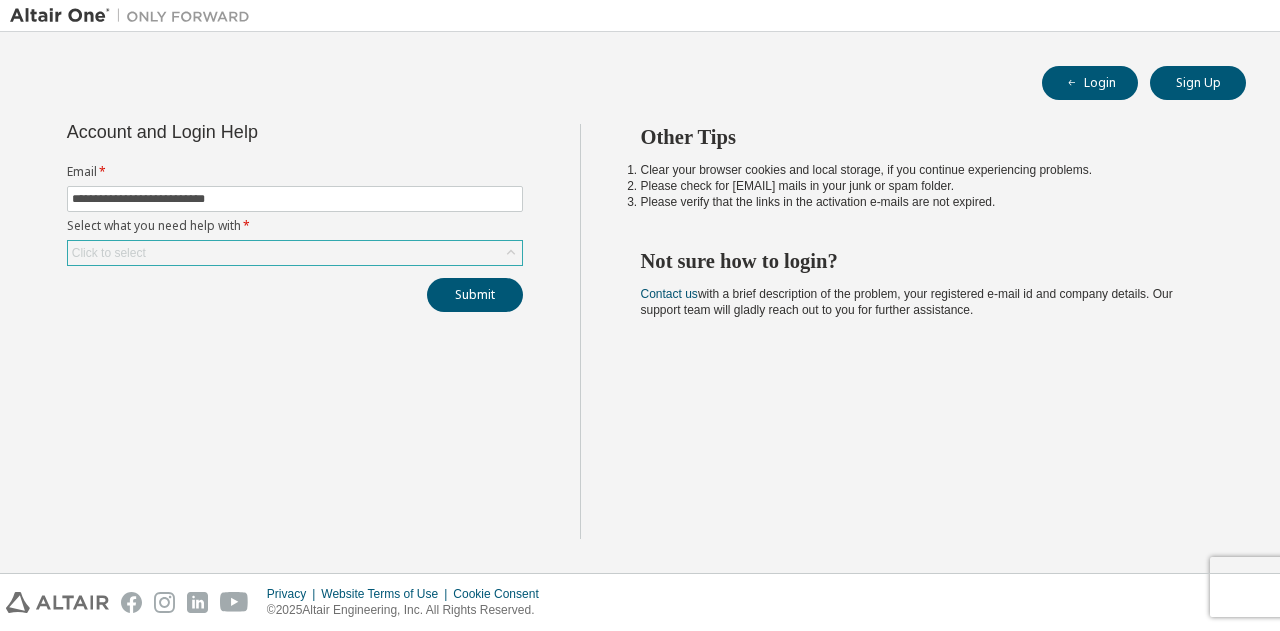 click on "Click to select" at bounding box center (295, 253) 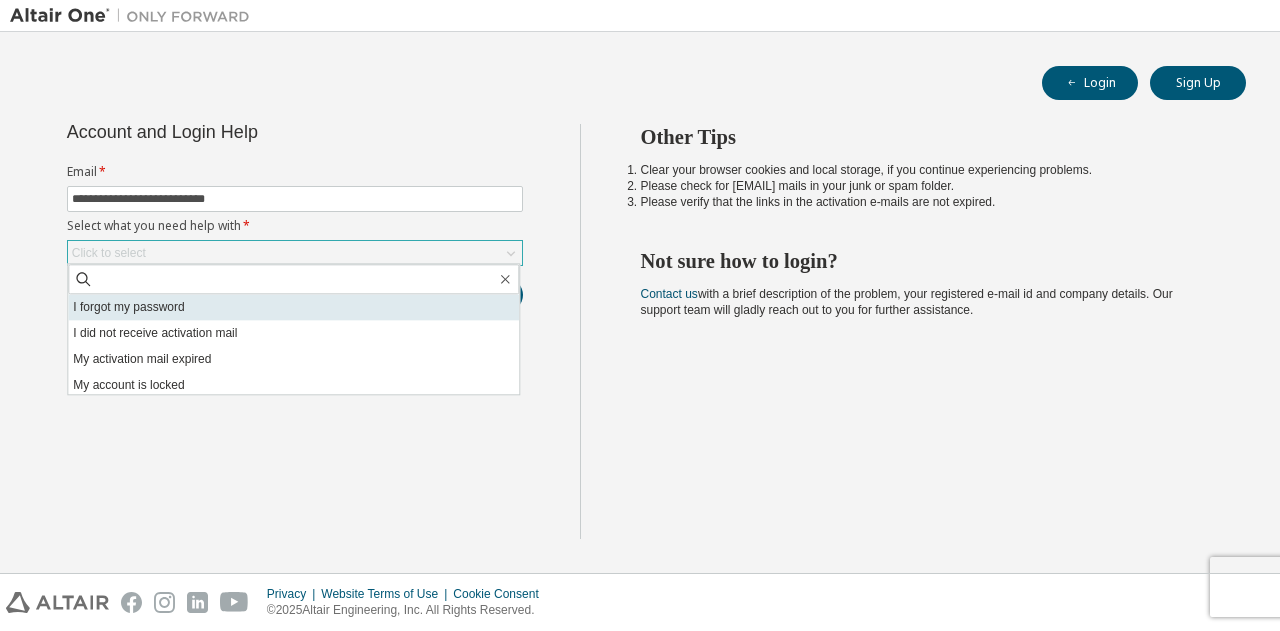 click on "I forgot my password" at bounding box center (293, 307) 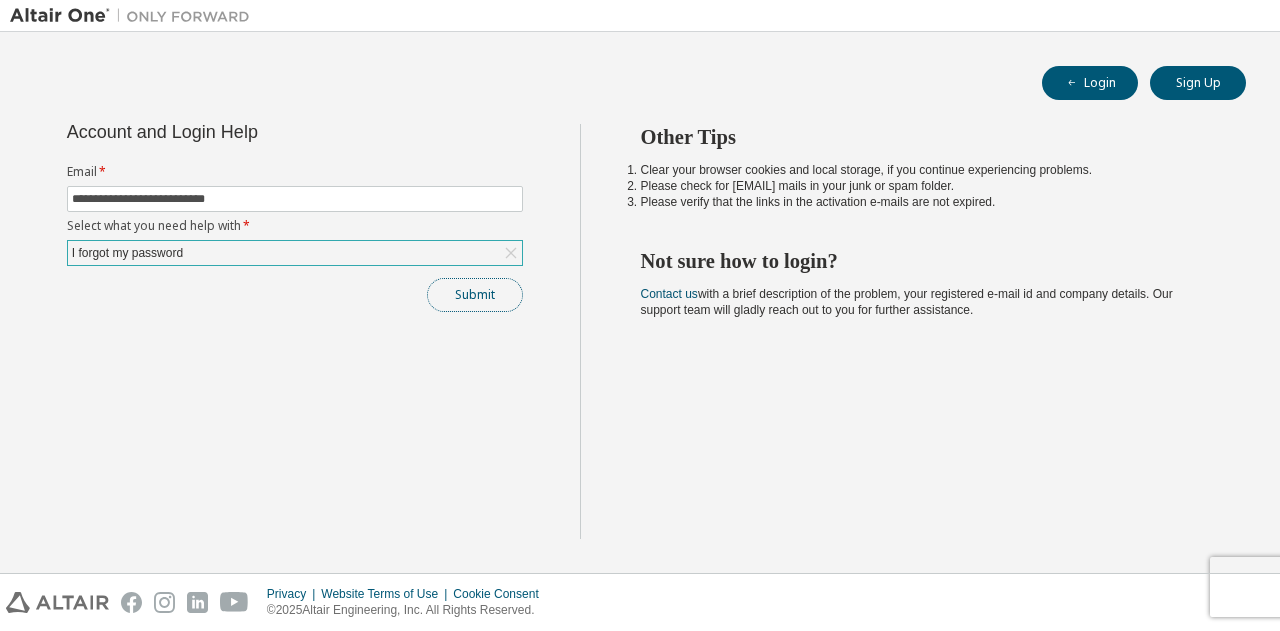 click on "Submit" at bounding box center [475, 295] 